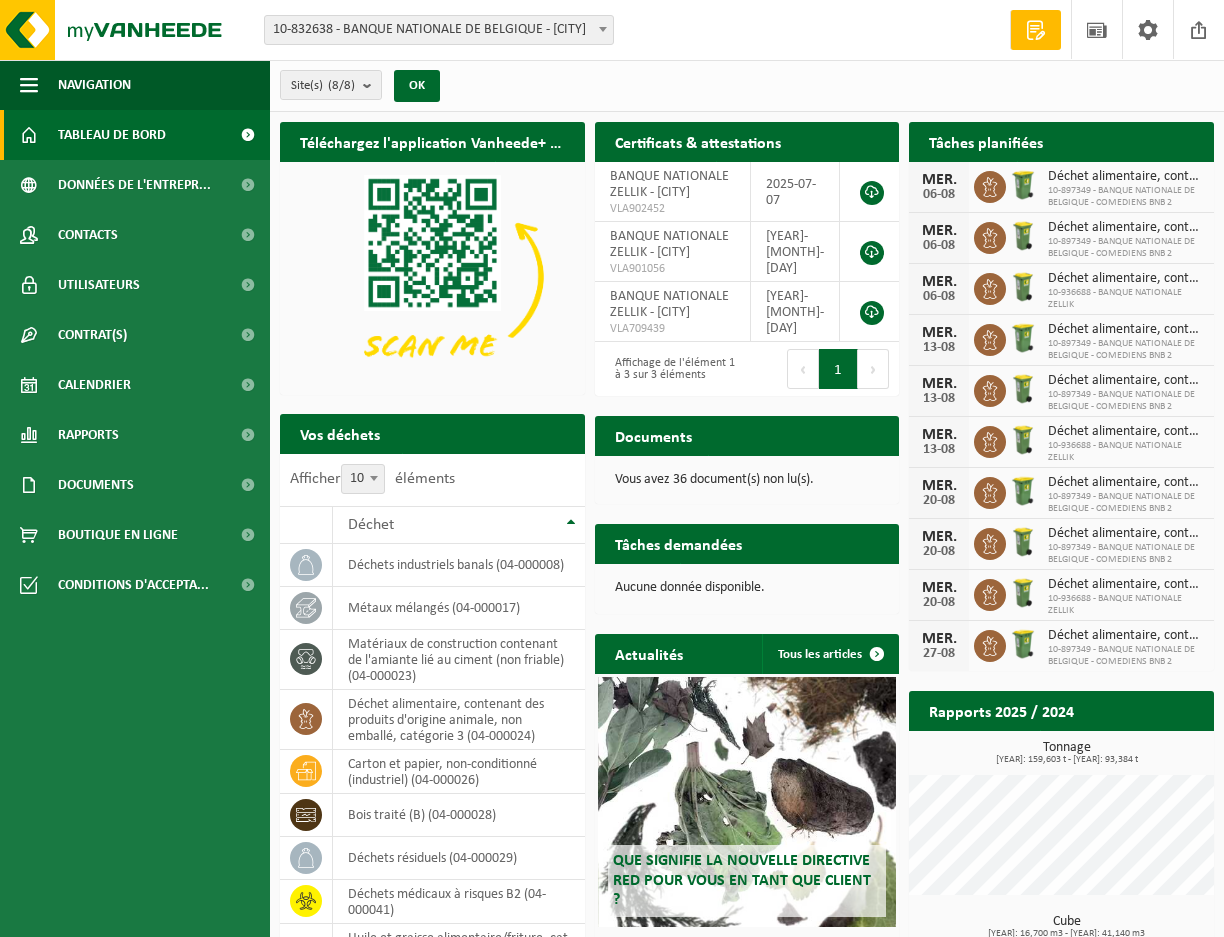 scroll, scrollTop: 0, scrollLeft: 0, axis: both 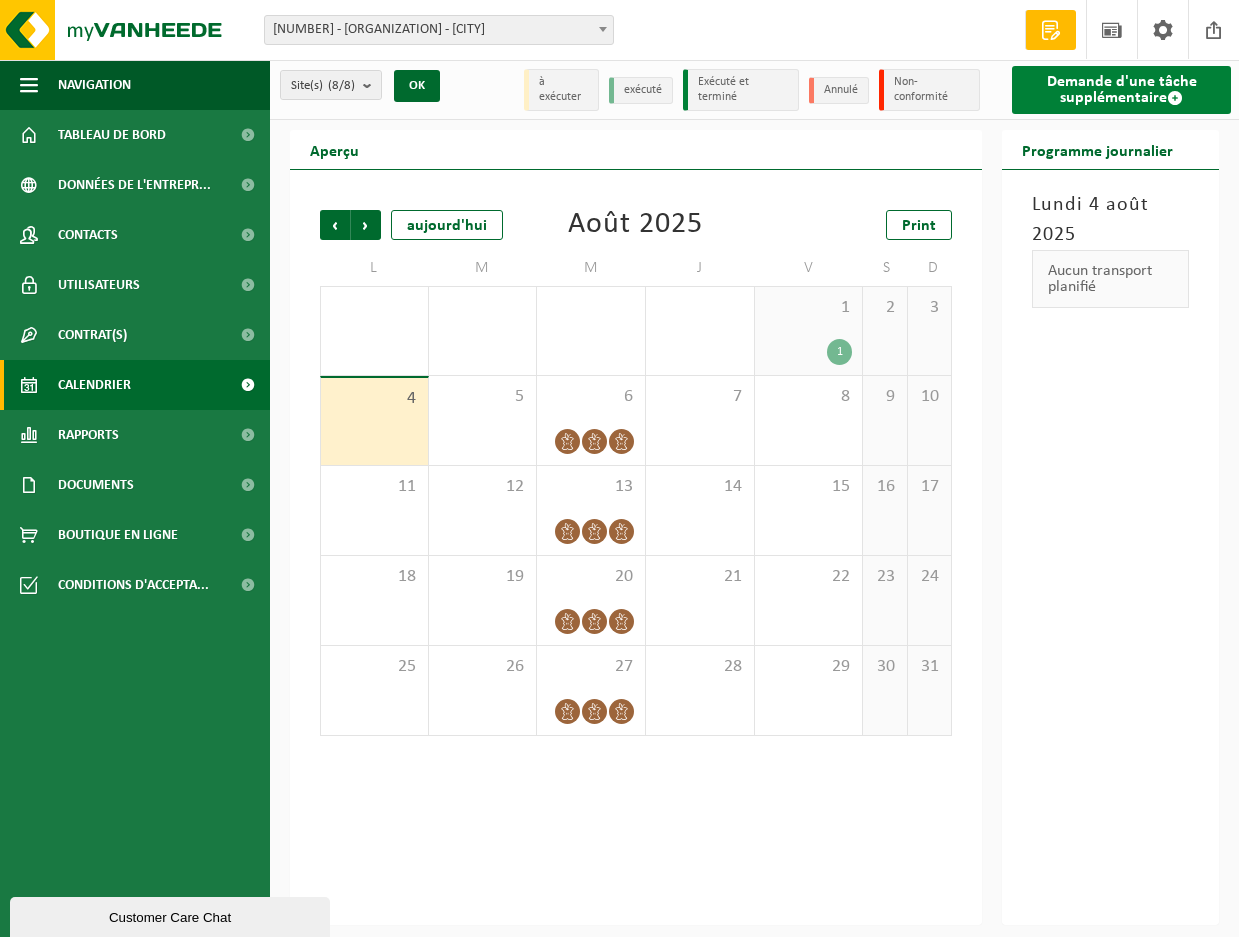 click on "Demande d'une tâche supplémentaire" at bounding box center (1121, 90) 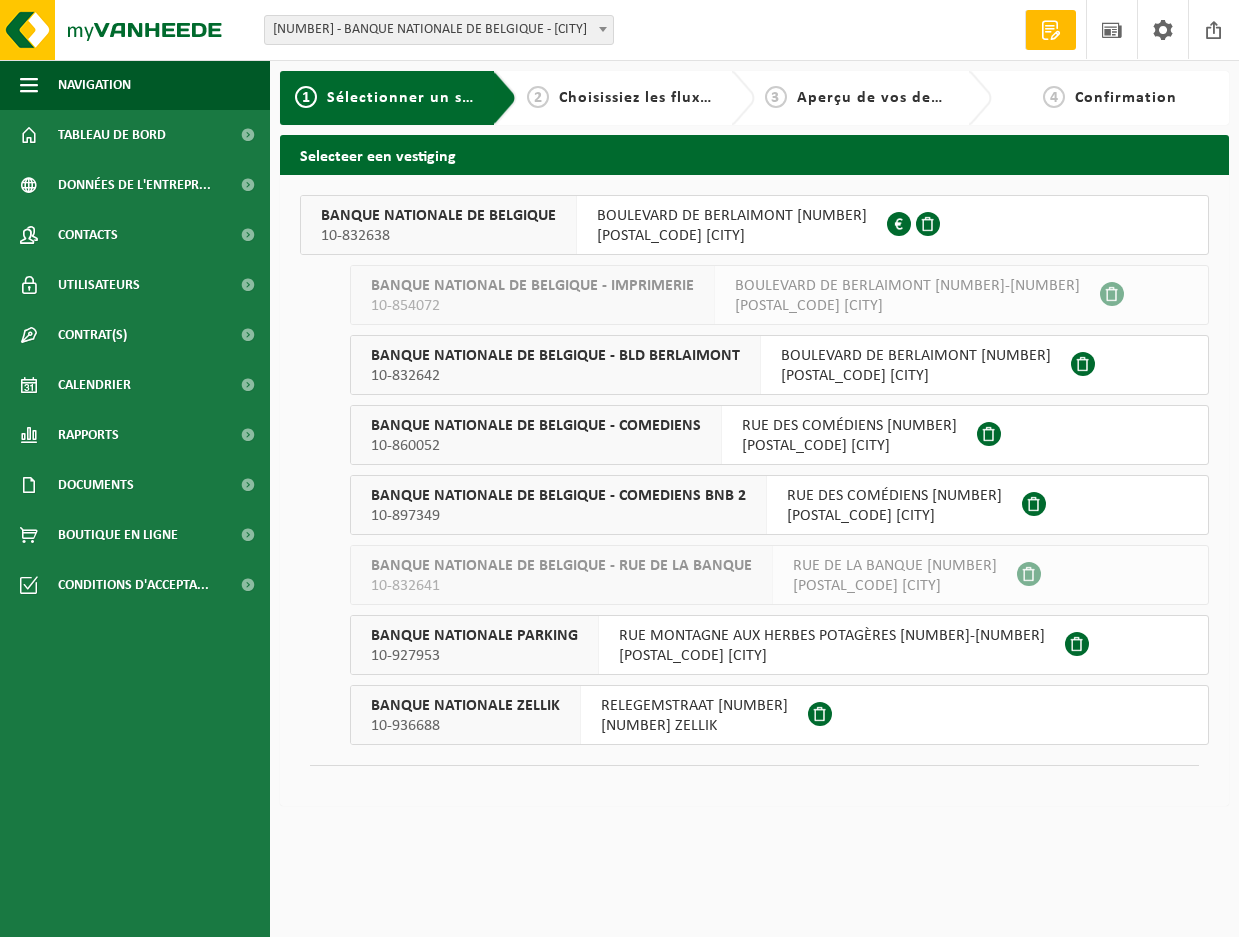 scroll, scrollTop: 0, scrollLeft: 0, axis: both 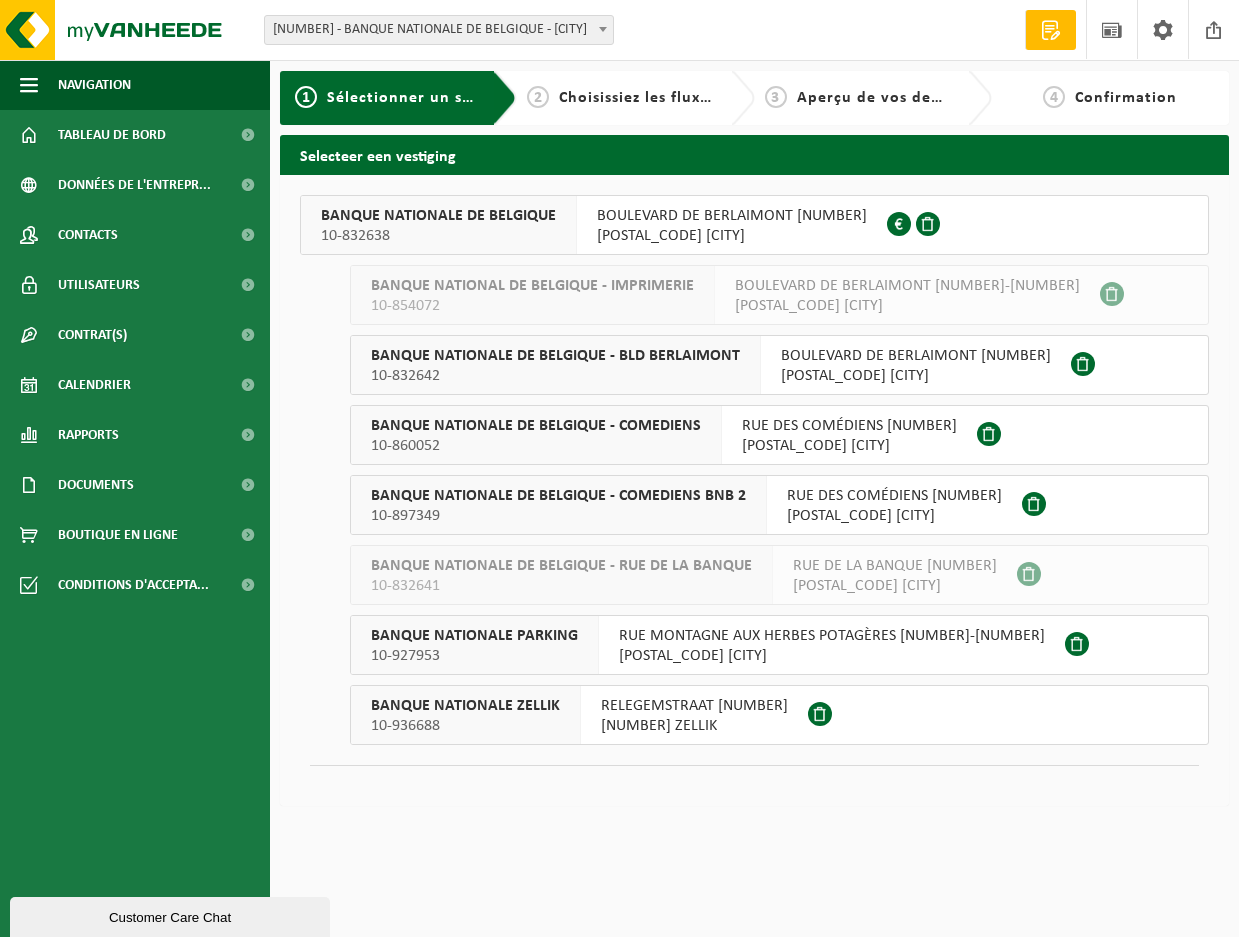 click on "10-832642" at bounding box center (555, 376) 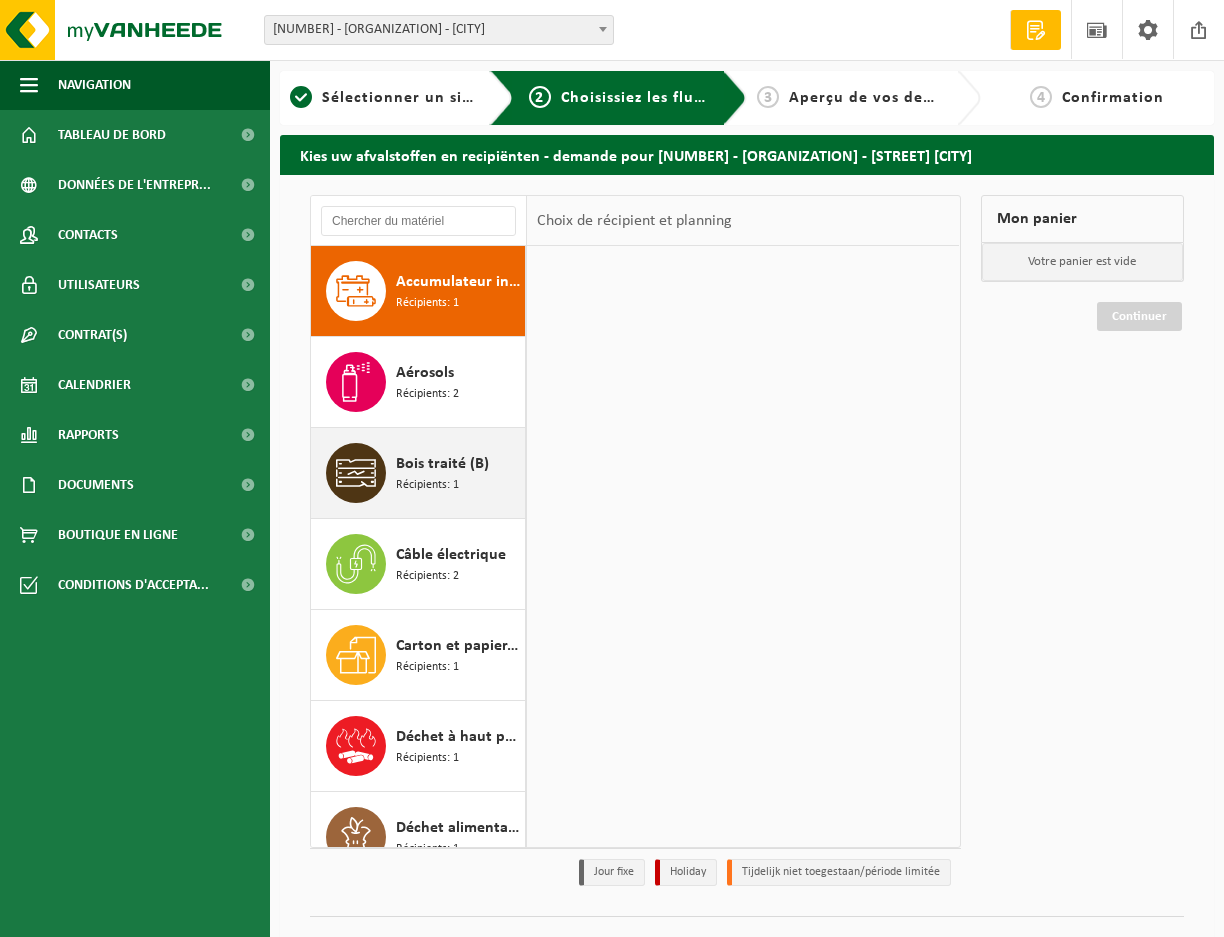 scroll, scrollTop: 0, scrollLeft: 0, axis: both 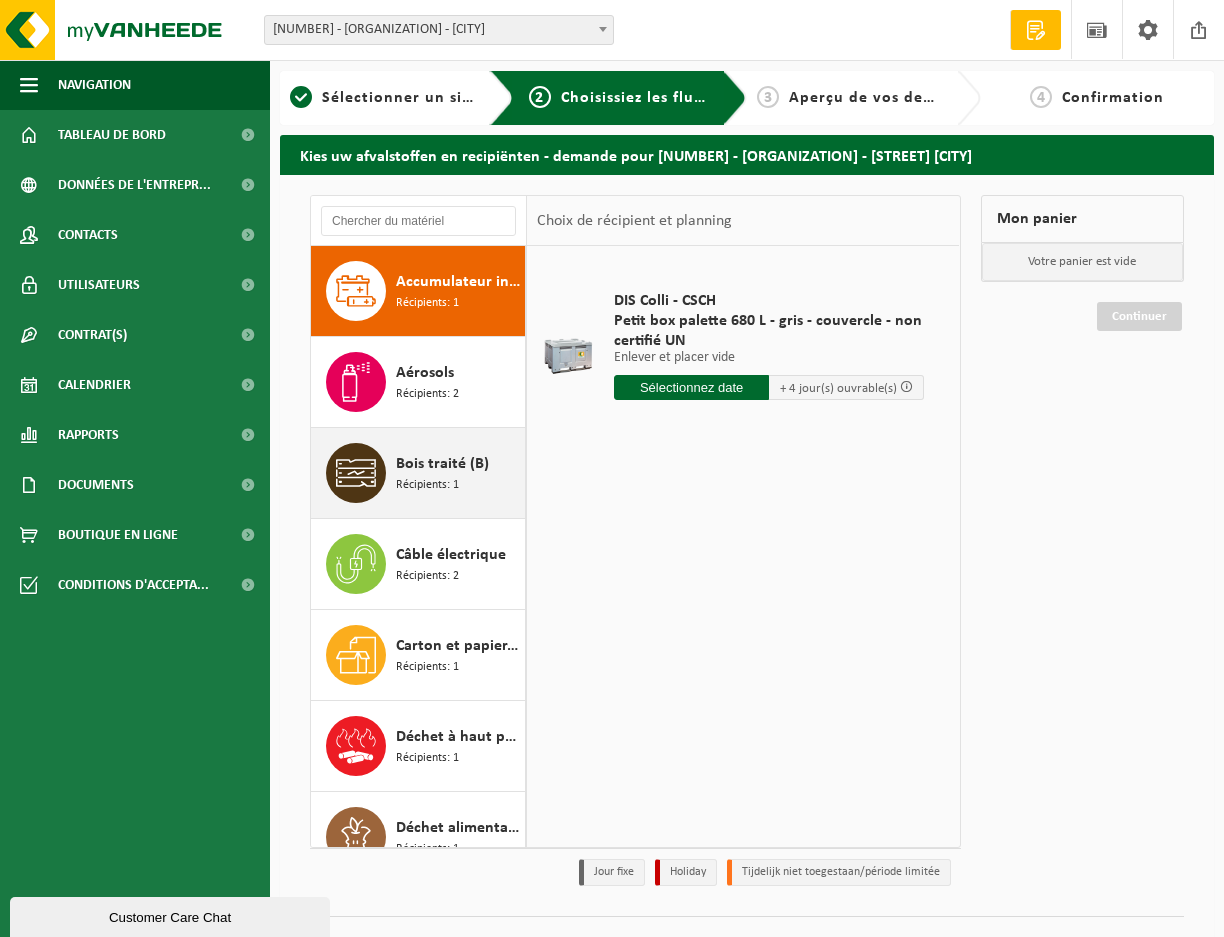 click on "Récipients: 1" at bounding box center (427, 485) 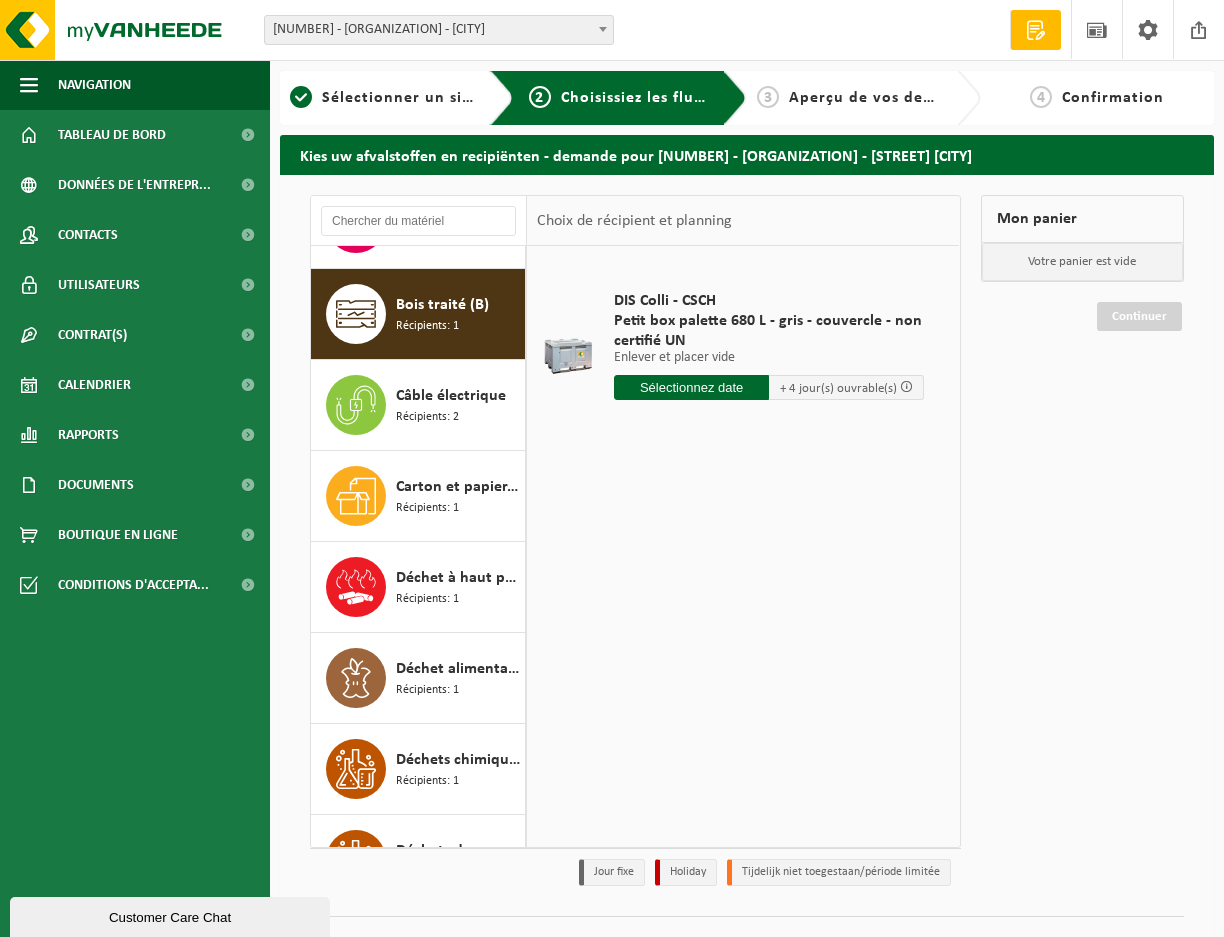 scroll, scrollTop: 182, scrollLeft: 0, axis: vertical 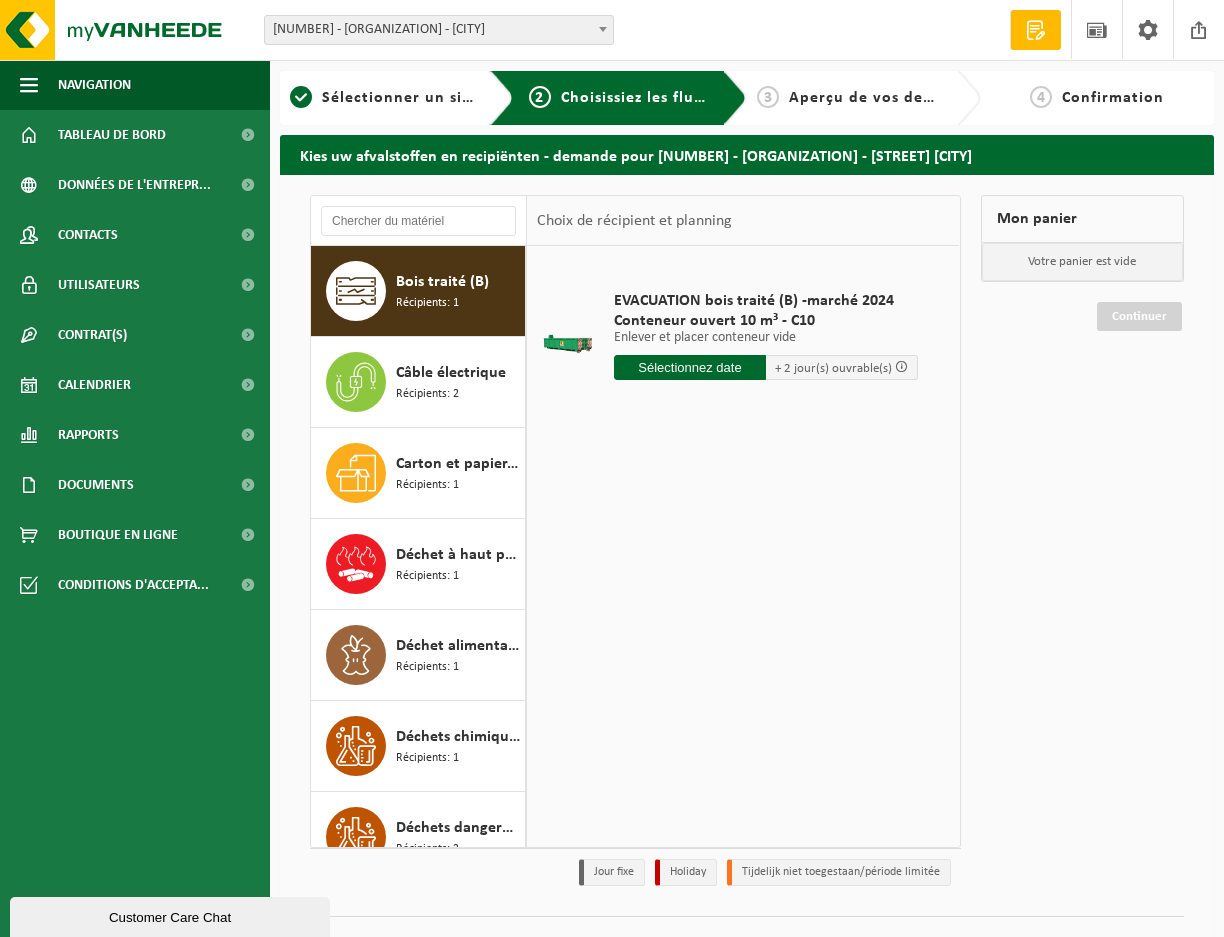 click at bounding box center [690, 367] 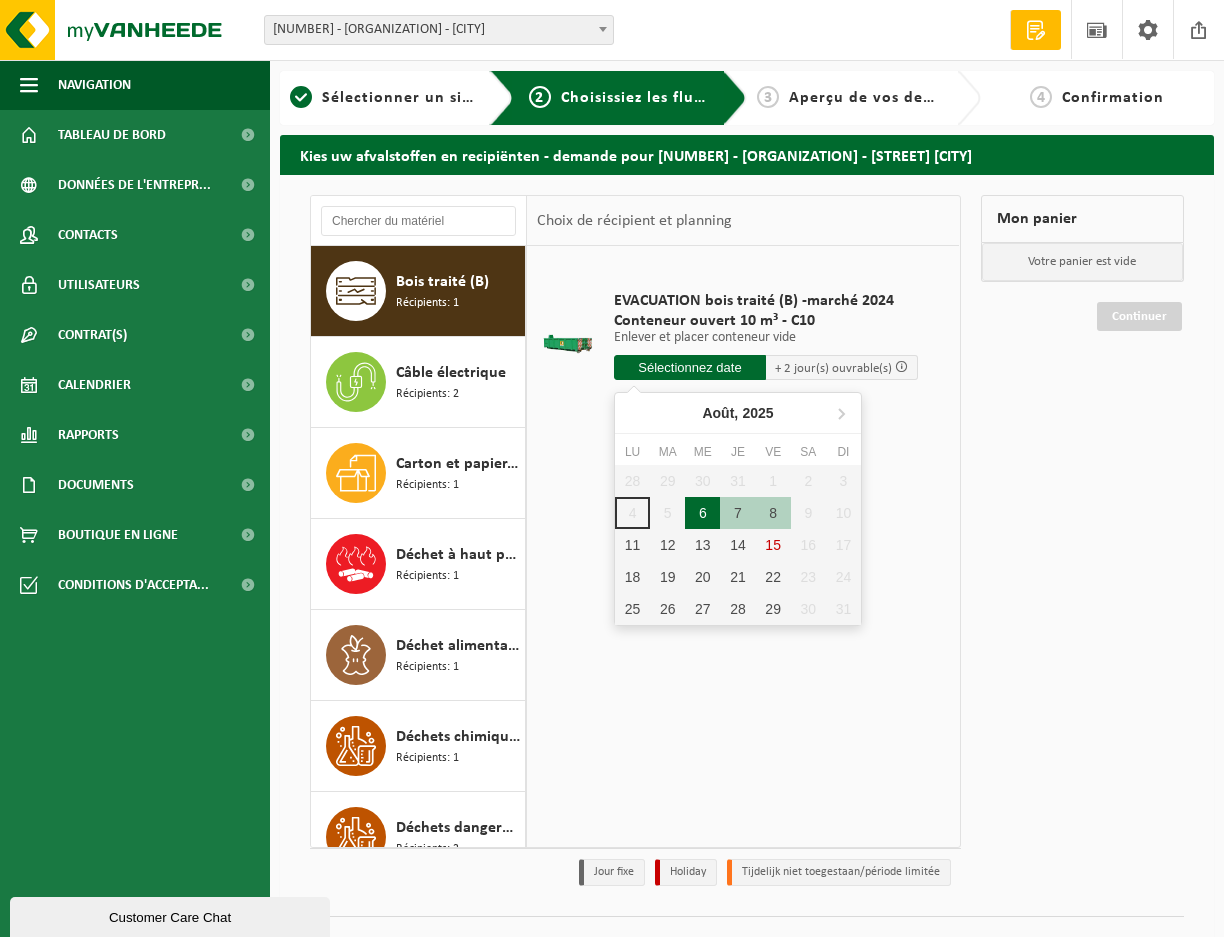 click on "6" at bounding box center (702, 513) 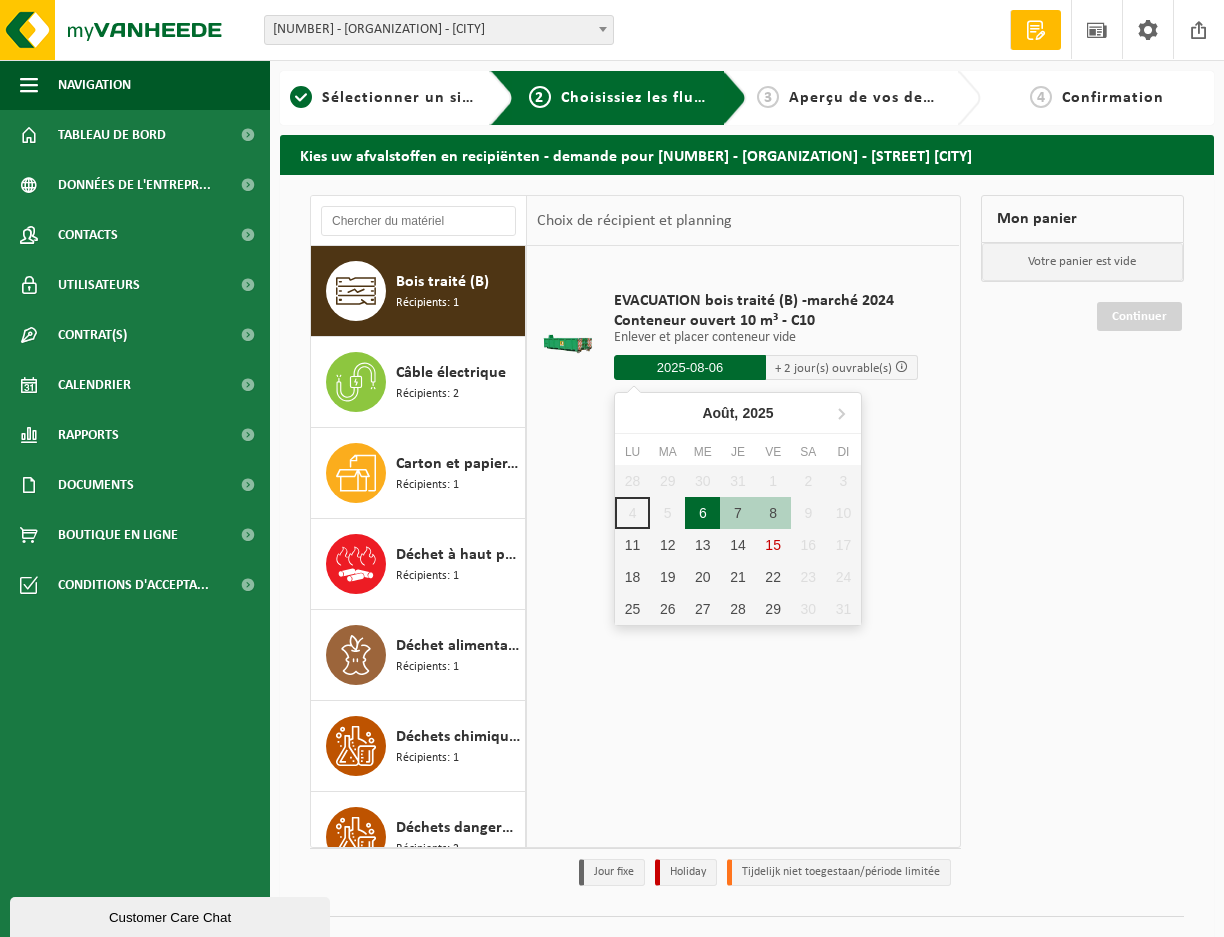 type on "à partir de 2025-08-06" 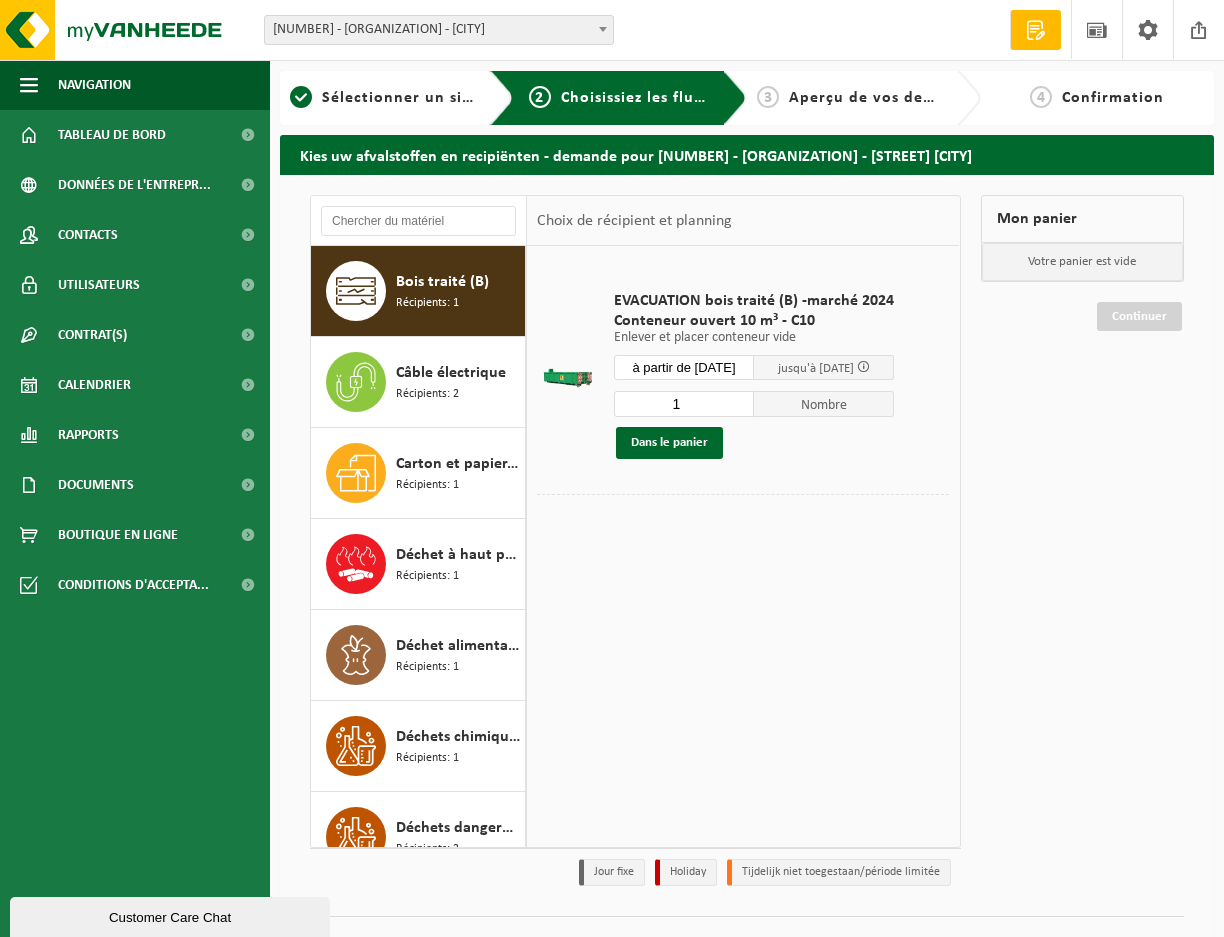 click on "6" at bounding box center [702, 521] 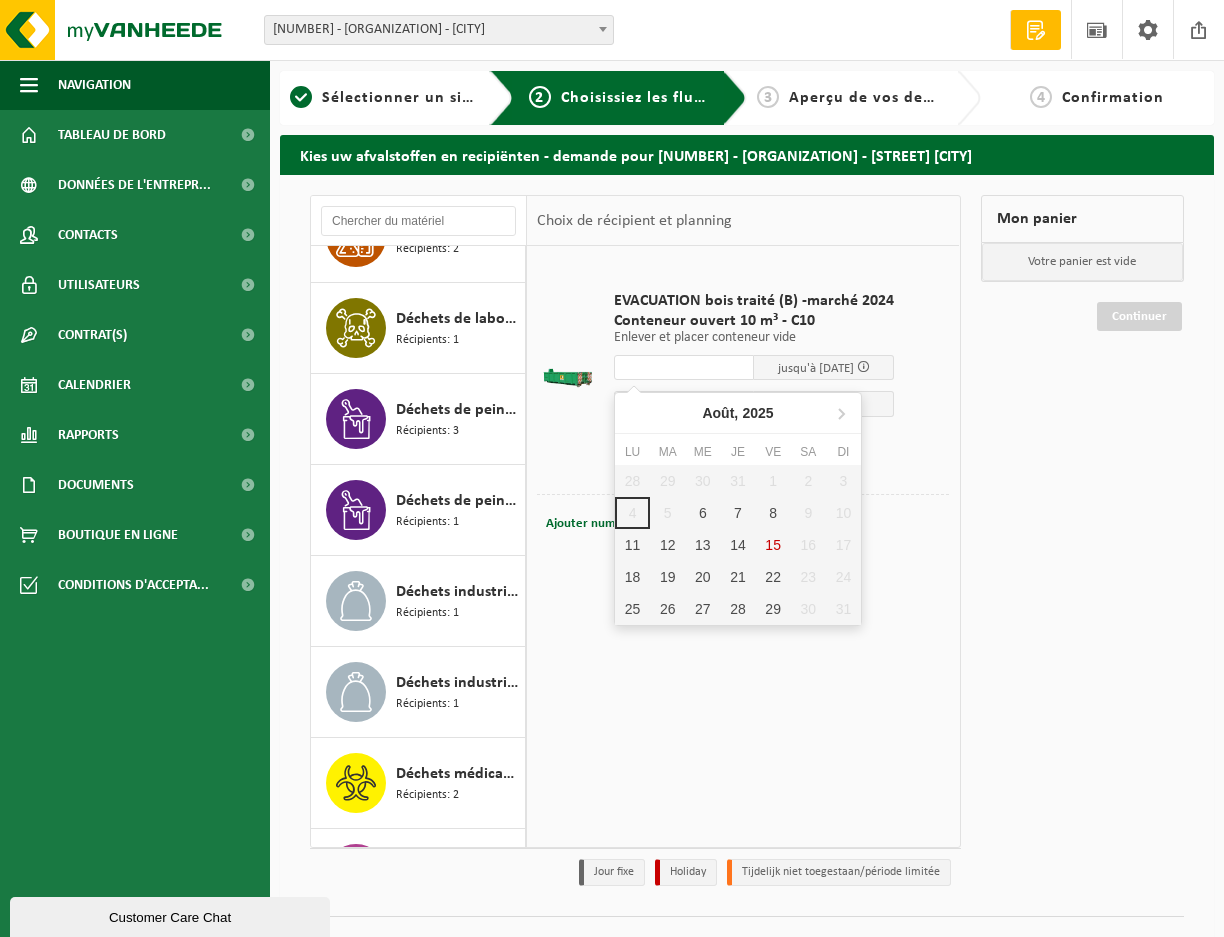 scroll, scrollTop: 1082, scrollLeft: 0, axis: vertical 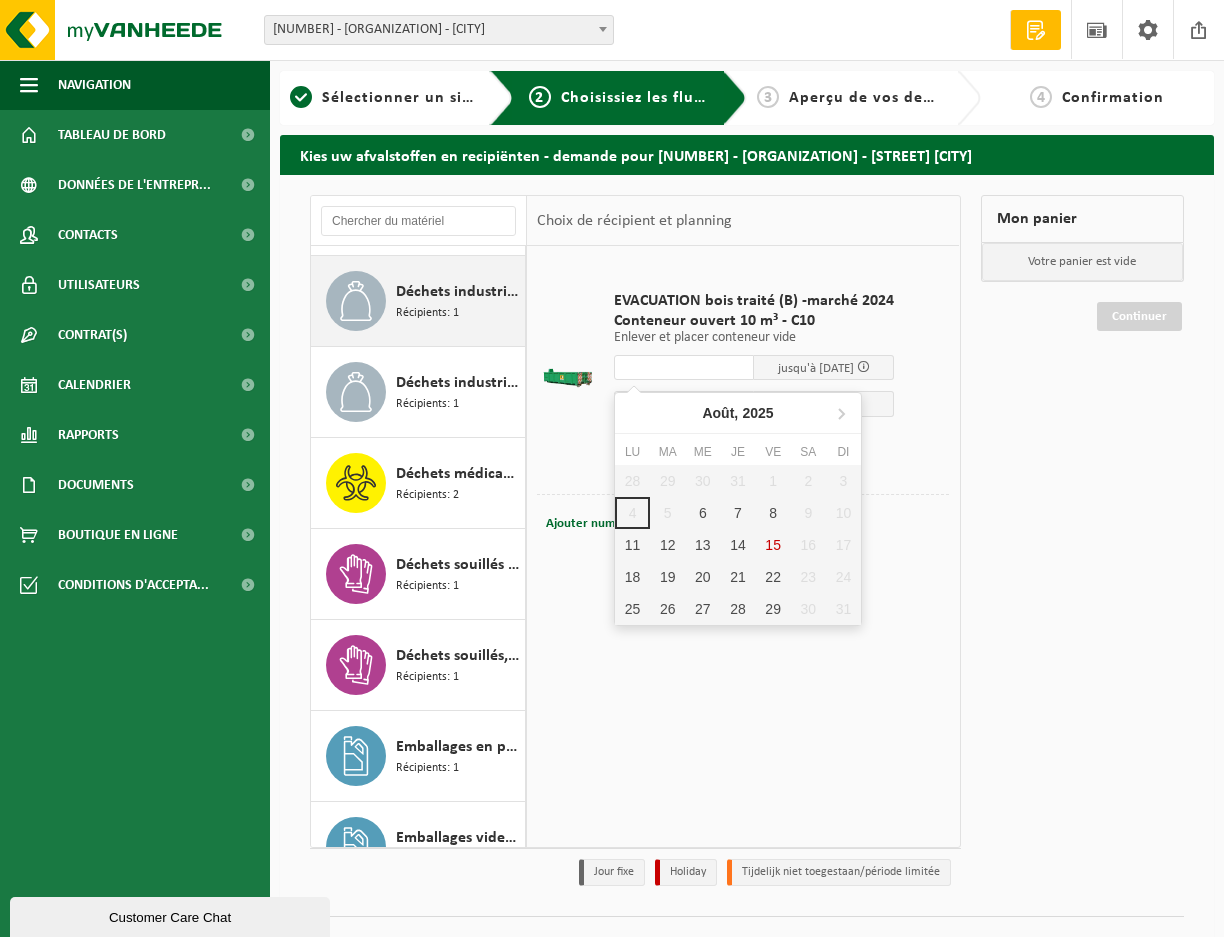 click on "Récipients: 1" at bounding box center (427, 313) 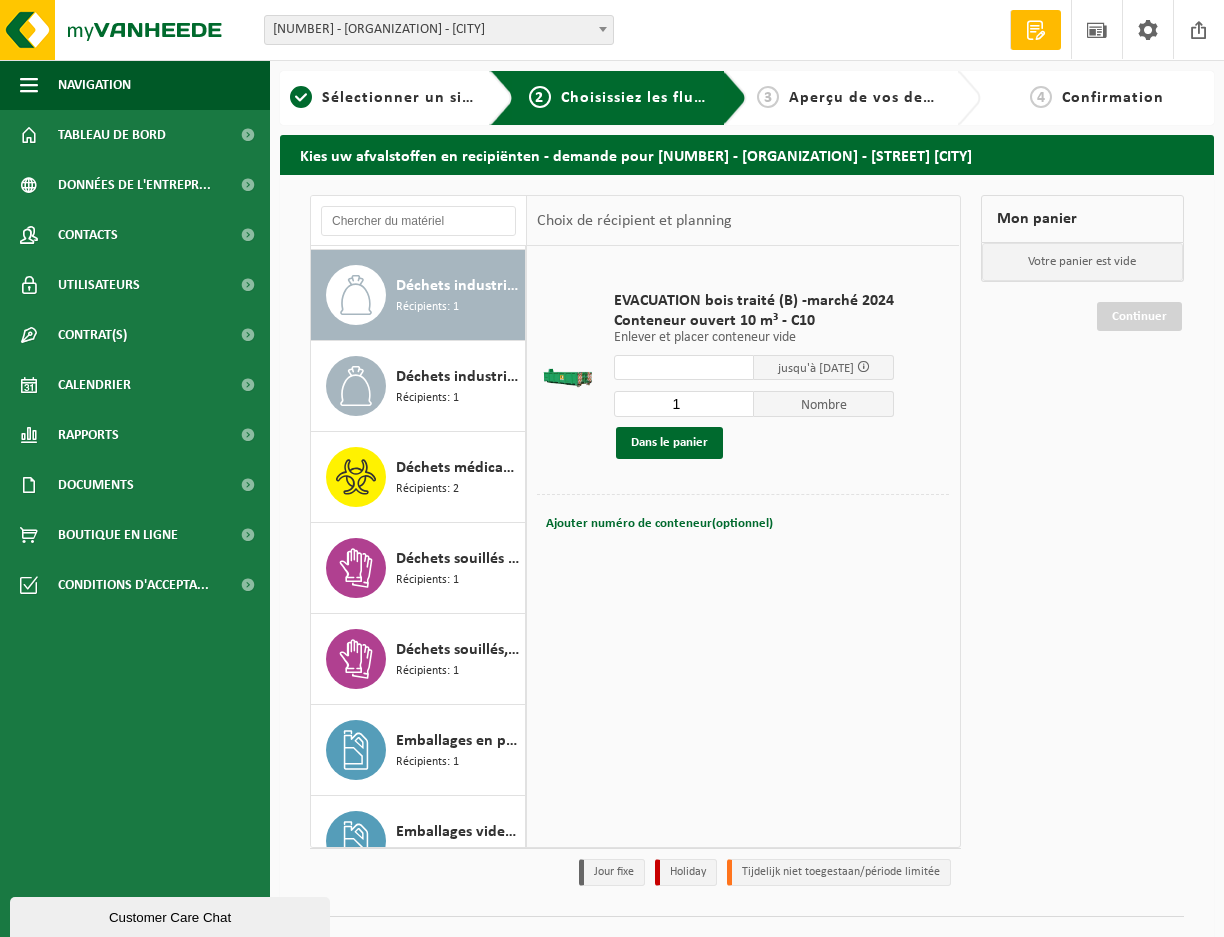 scroll, scrollTop: 1092, scrollLeft: 0, axis: vertical 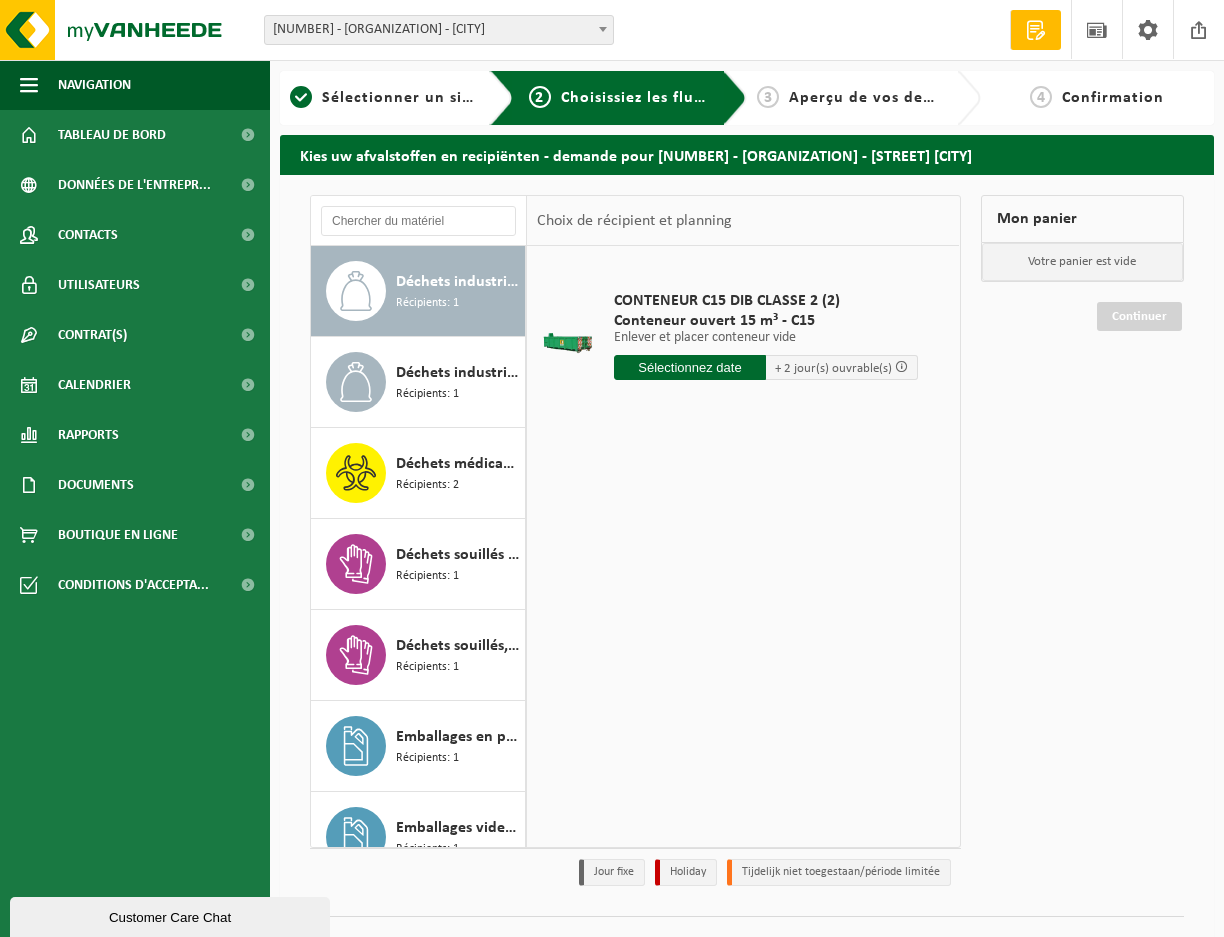 click at bounding box center [690, 367] 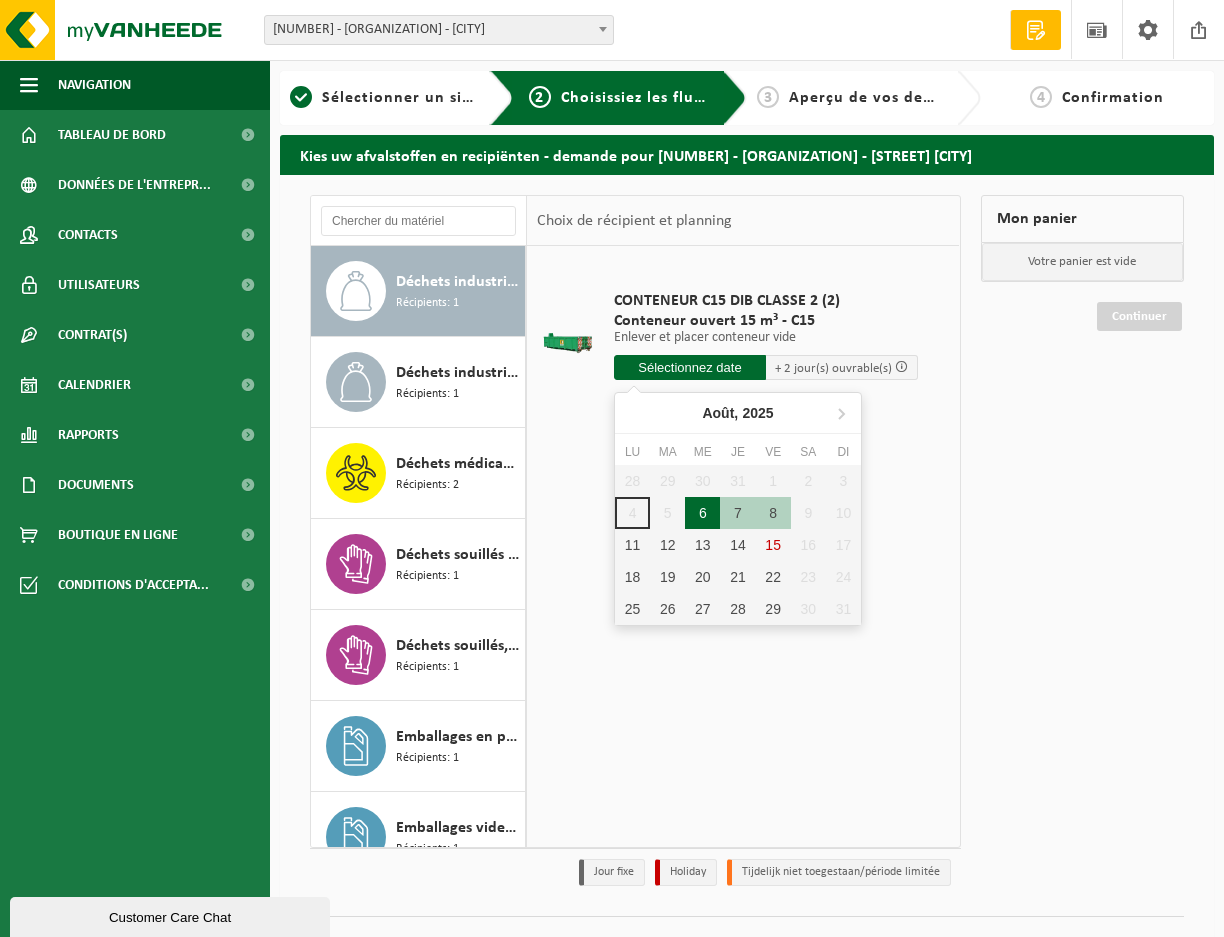 click on "6" at bounding box center (702, 513) 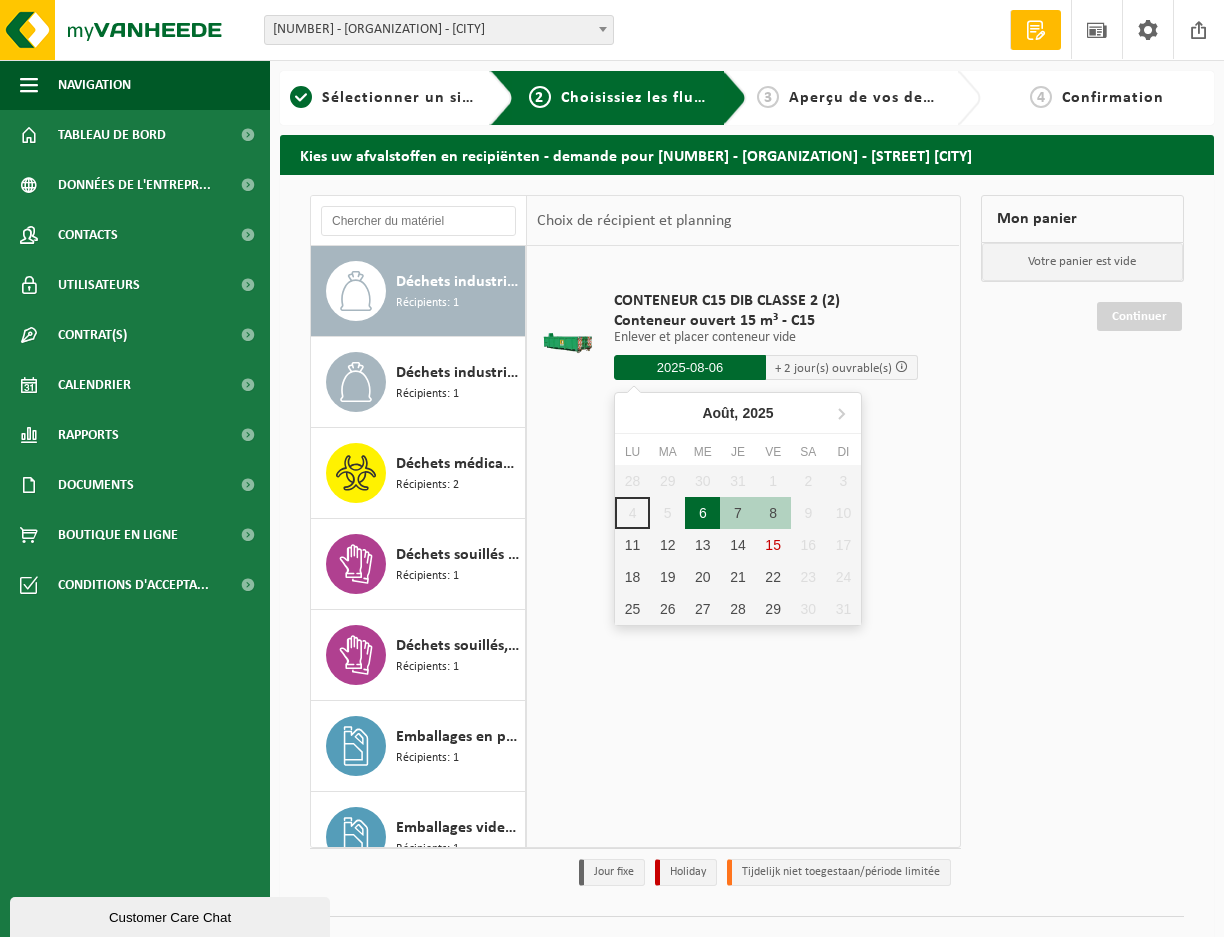type on "à partir de 2025-08-06" 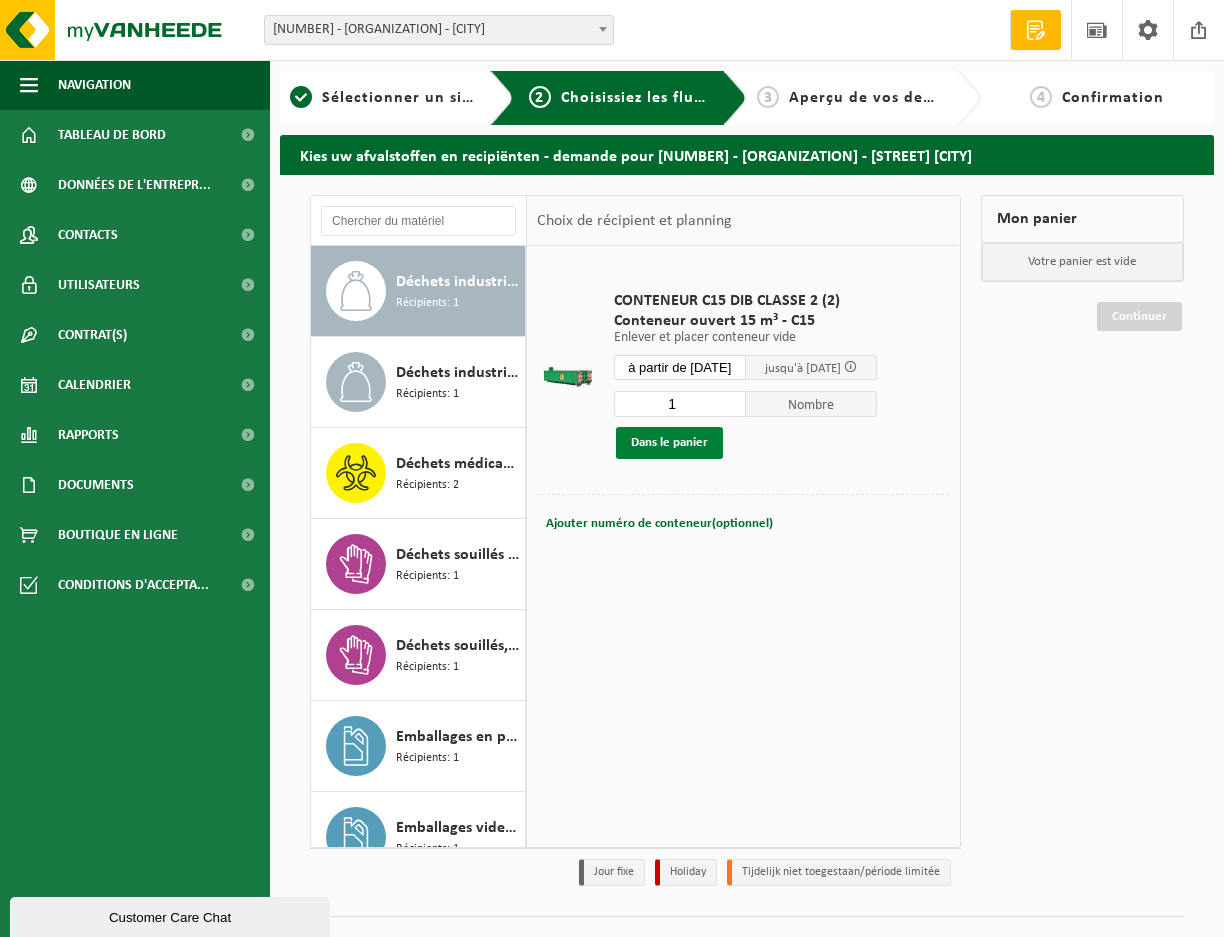 click on "Dans le panier" at bounding box center (669, 443) 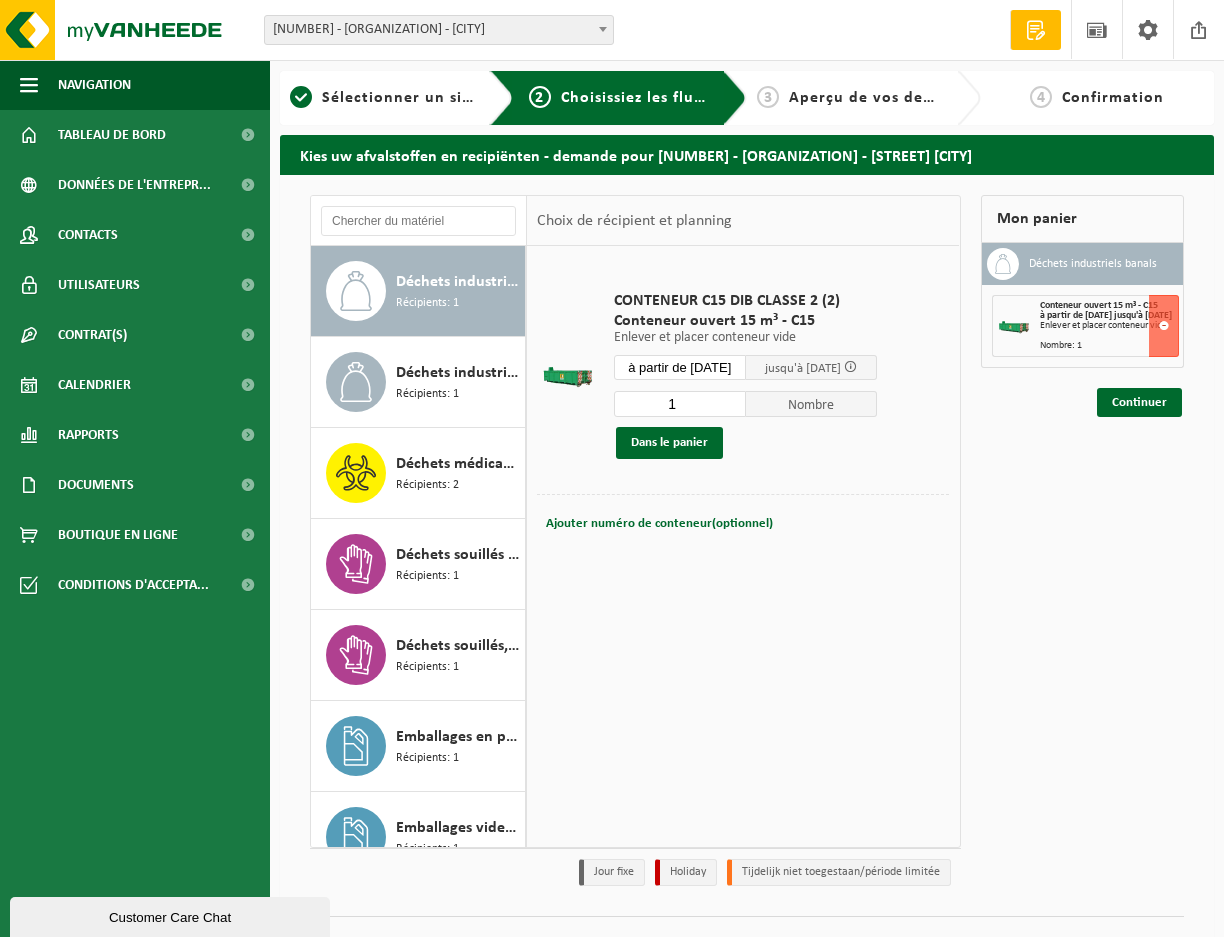 scroll, scrollTop: 492, scrollLeft: 0, axis: vertical 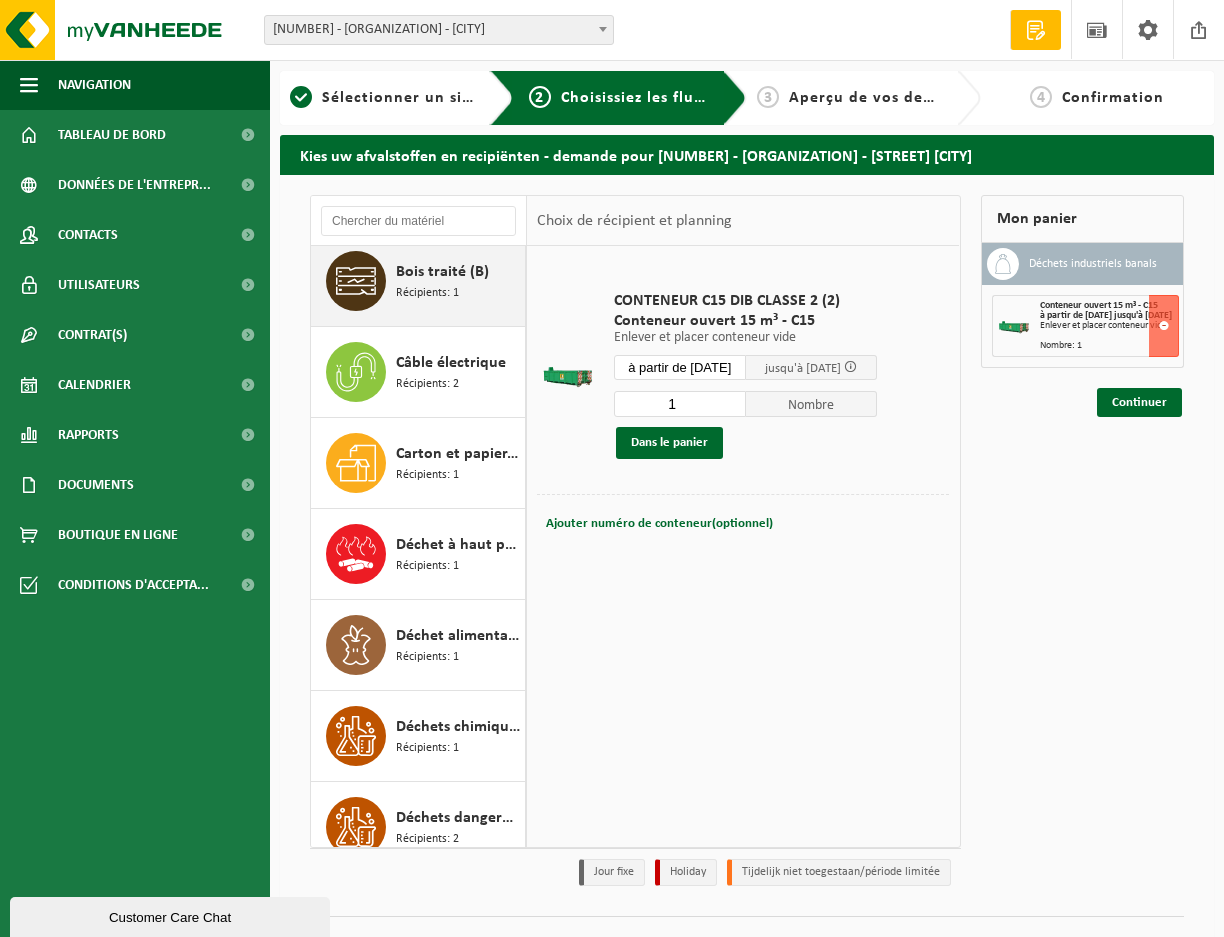 click on "Bois traité (B)   Récipients: 1" at bounding box center [418, 281] 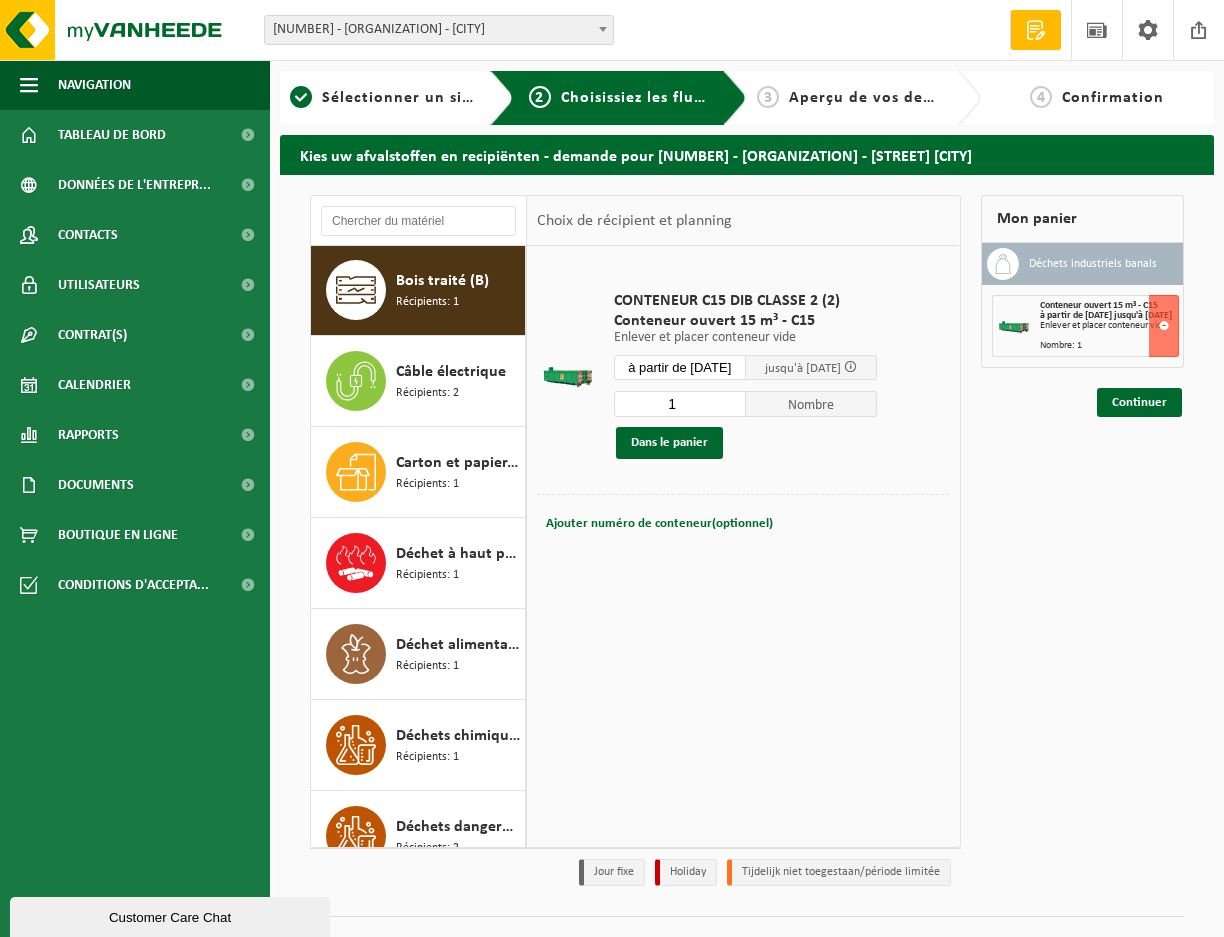 scroll, scrollTop: 182, scrollLeft: 0, axis: vertical 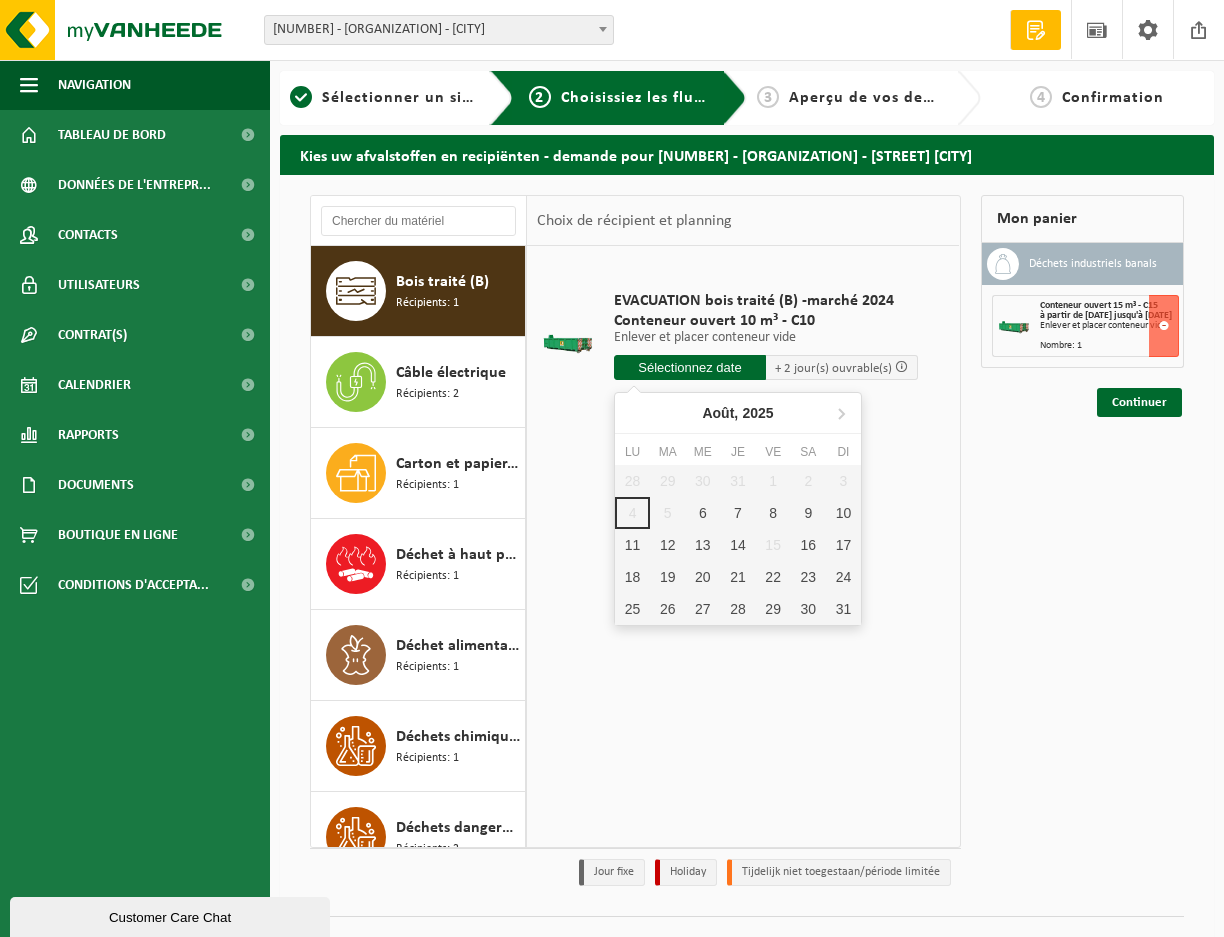click at bounding box center (690, 367) 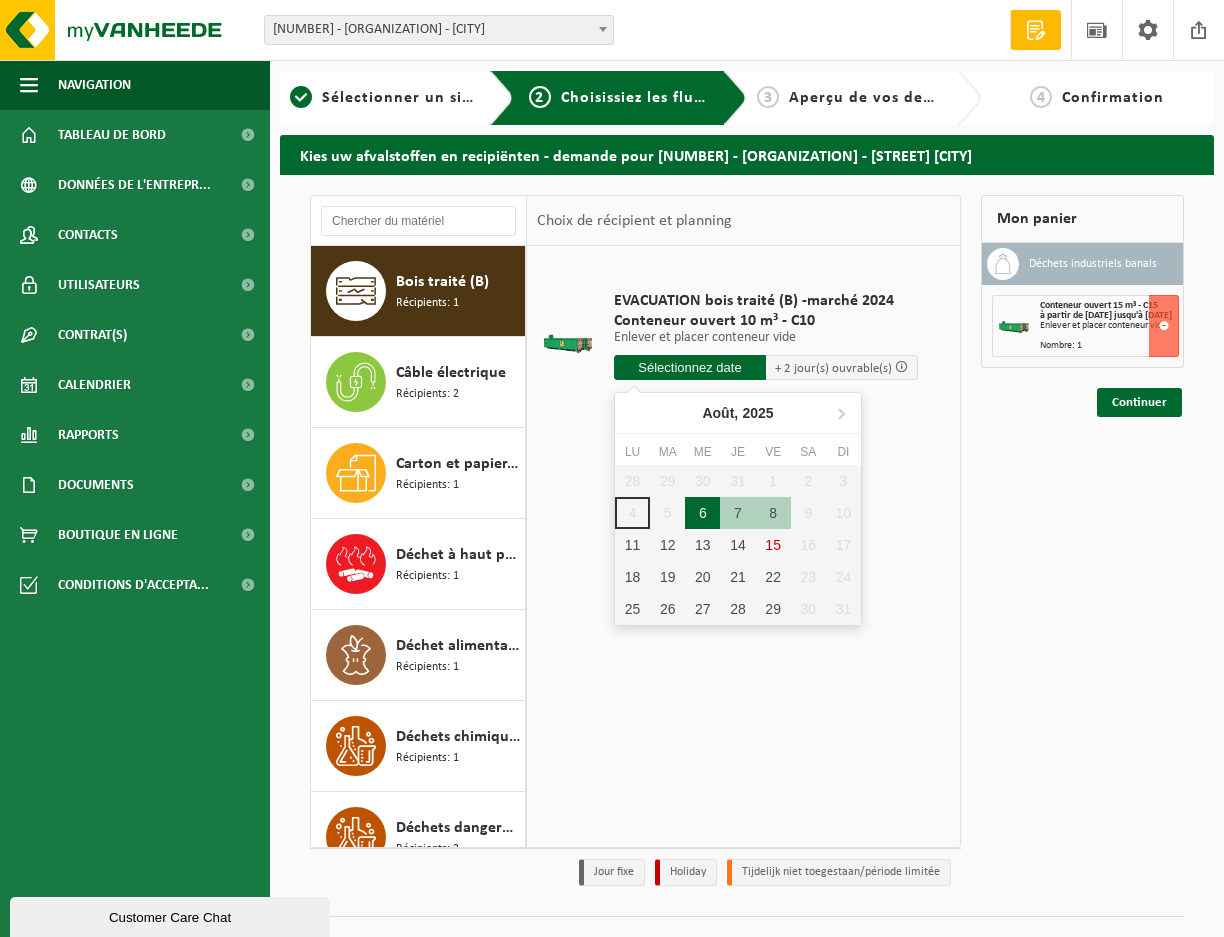 click on "6" at bounding box center [702, 513] 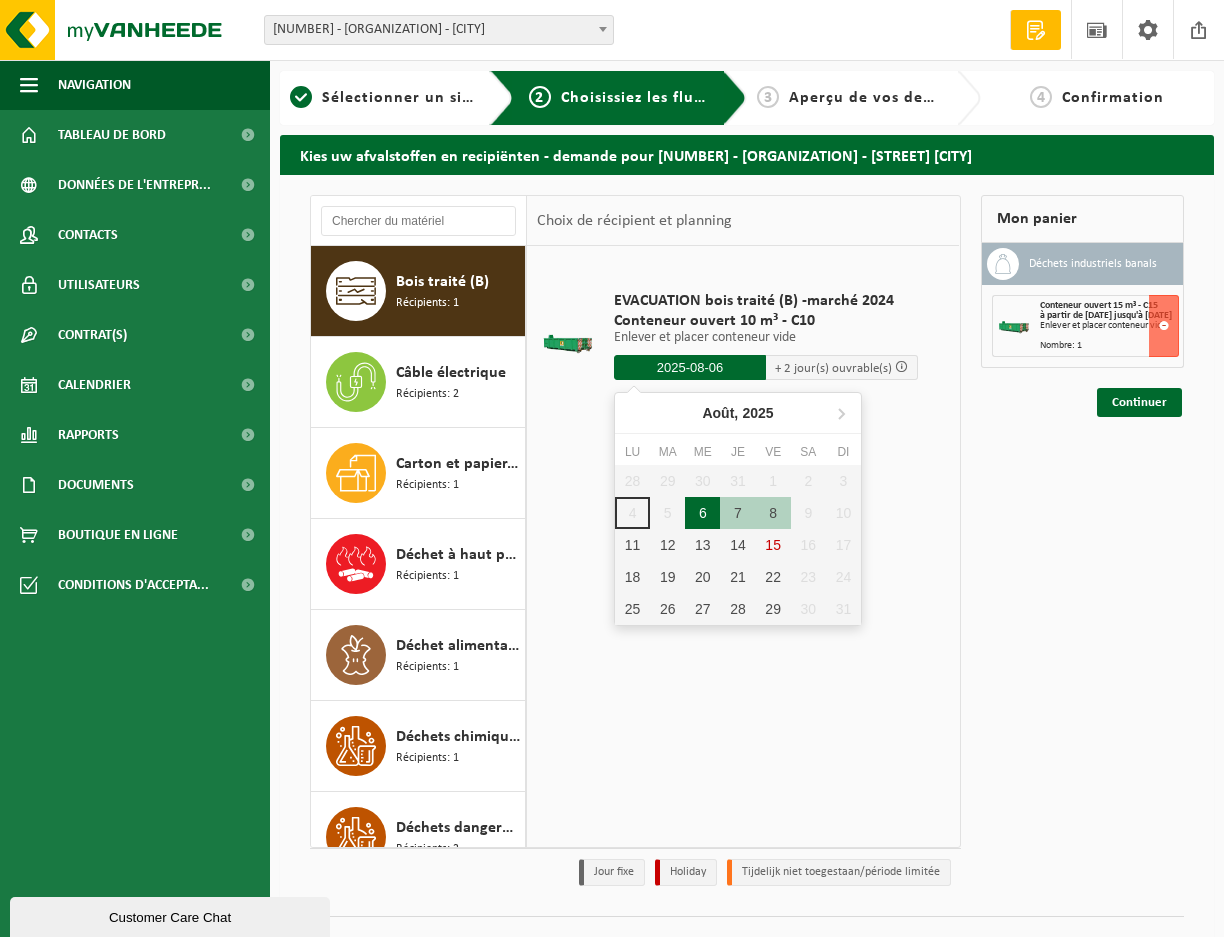 type on "à partir de 2025-08-06" 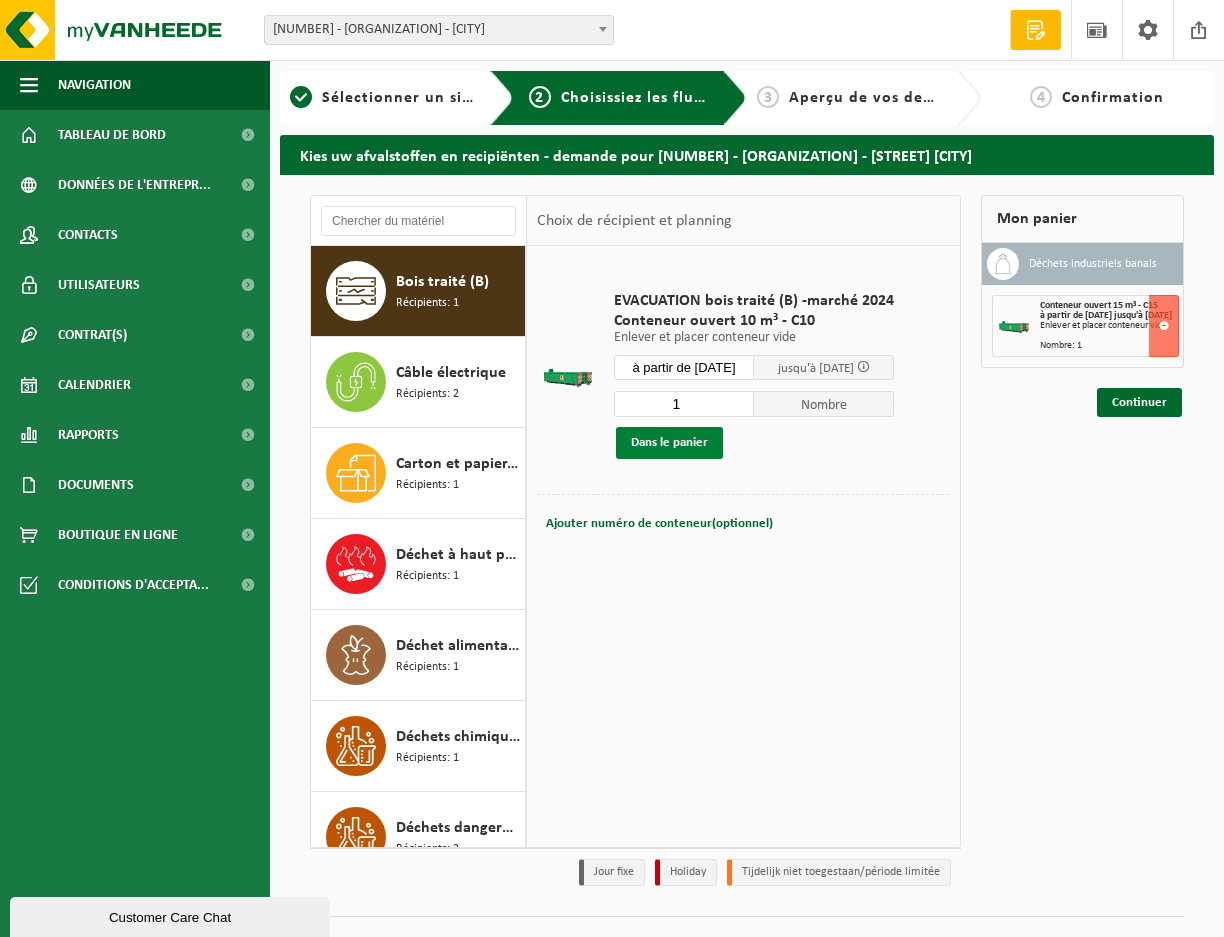 click on "Dans le panier" at bounding box center (669, 443) 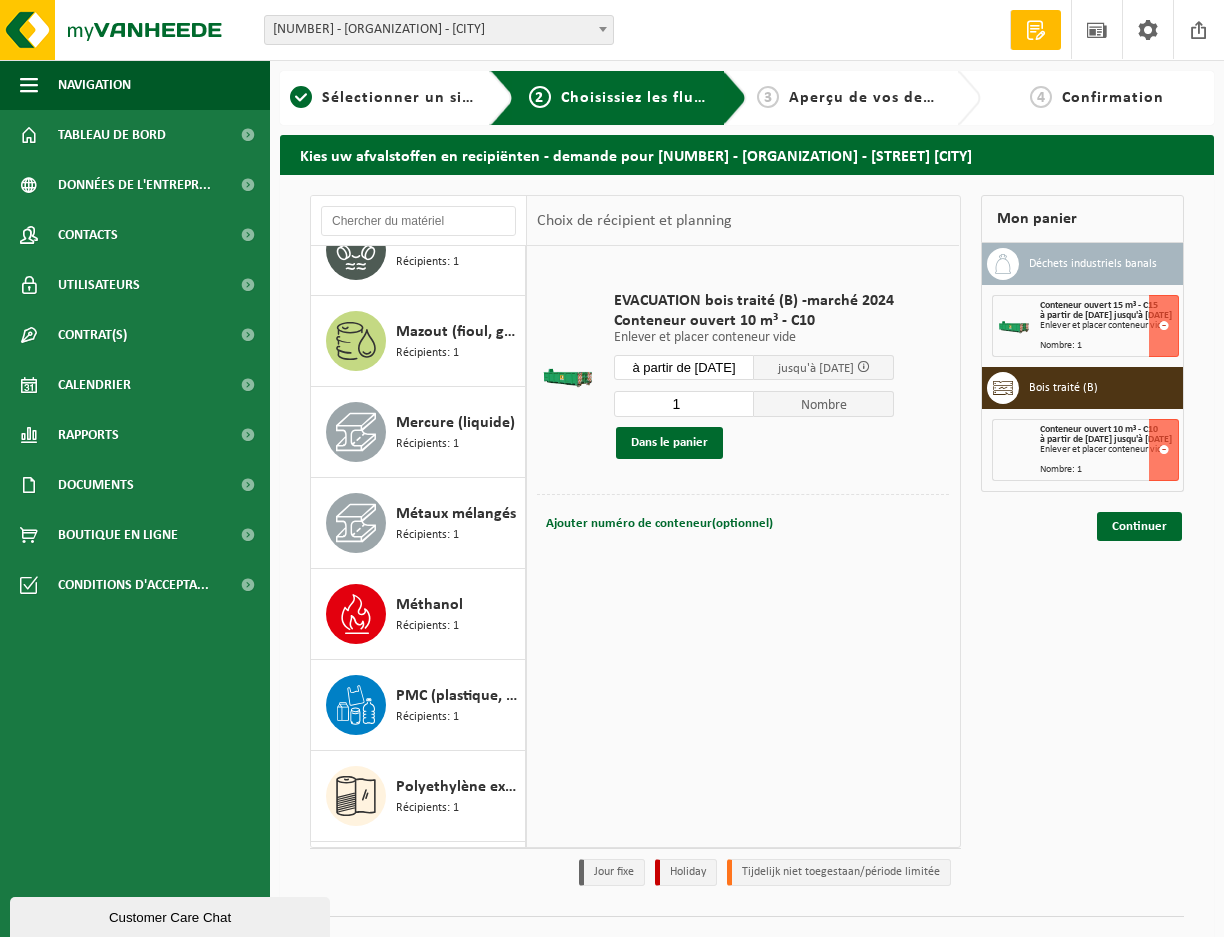 scroll, scrollTop: 1982, scrollLeft: 0, axis: vertical 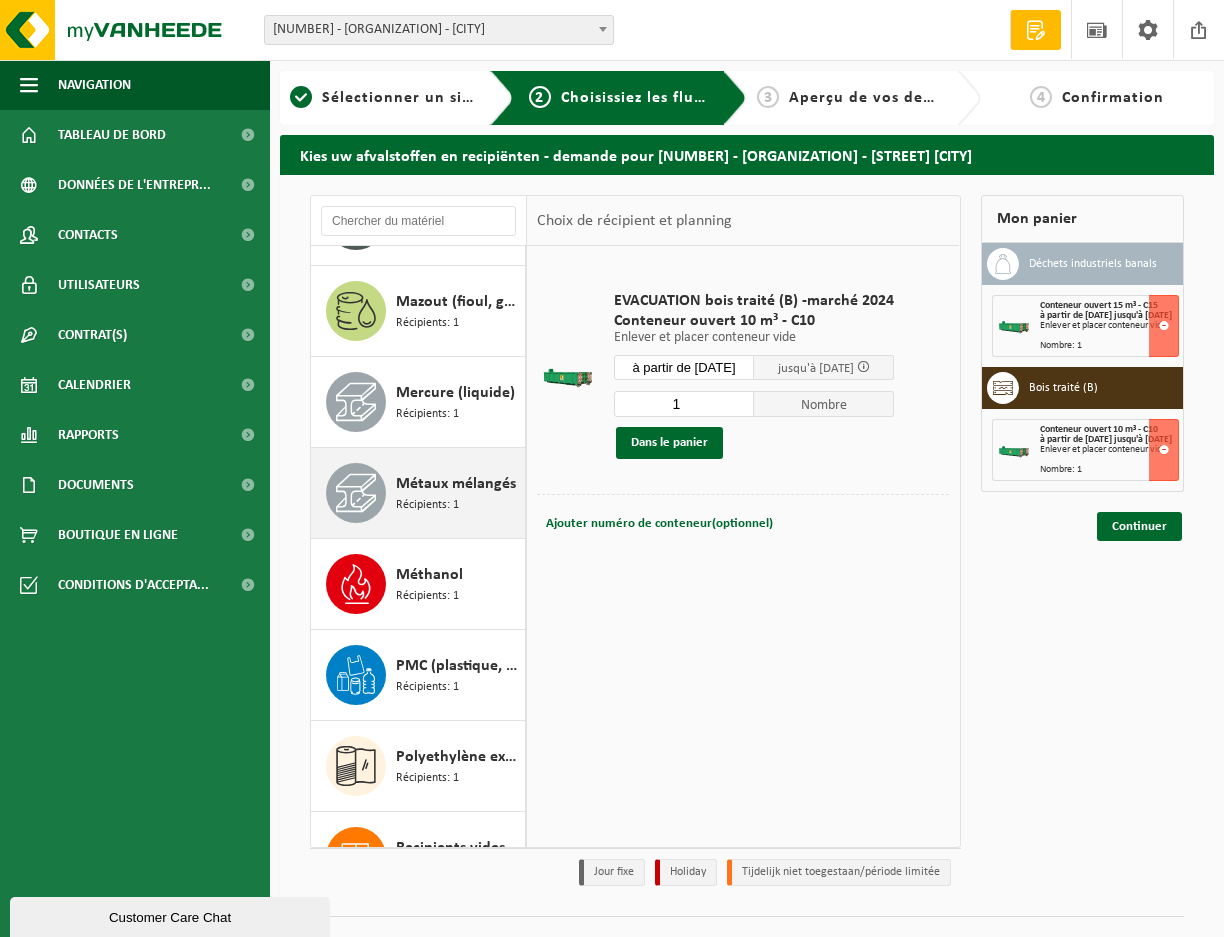 click on "Métaux mélangés" at bounding box center [456, 484] 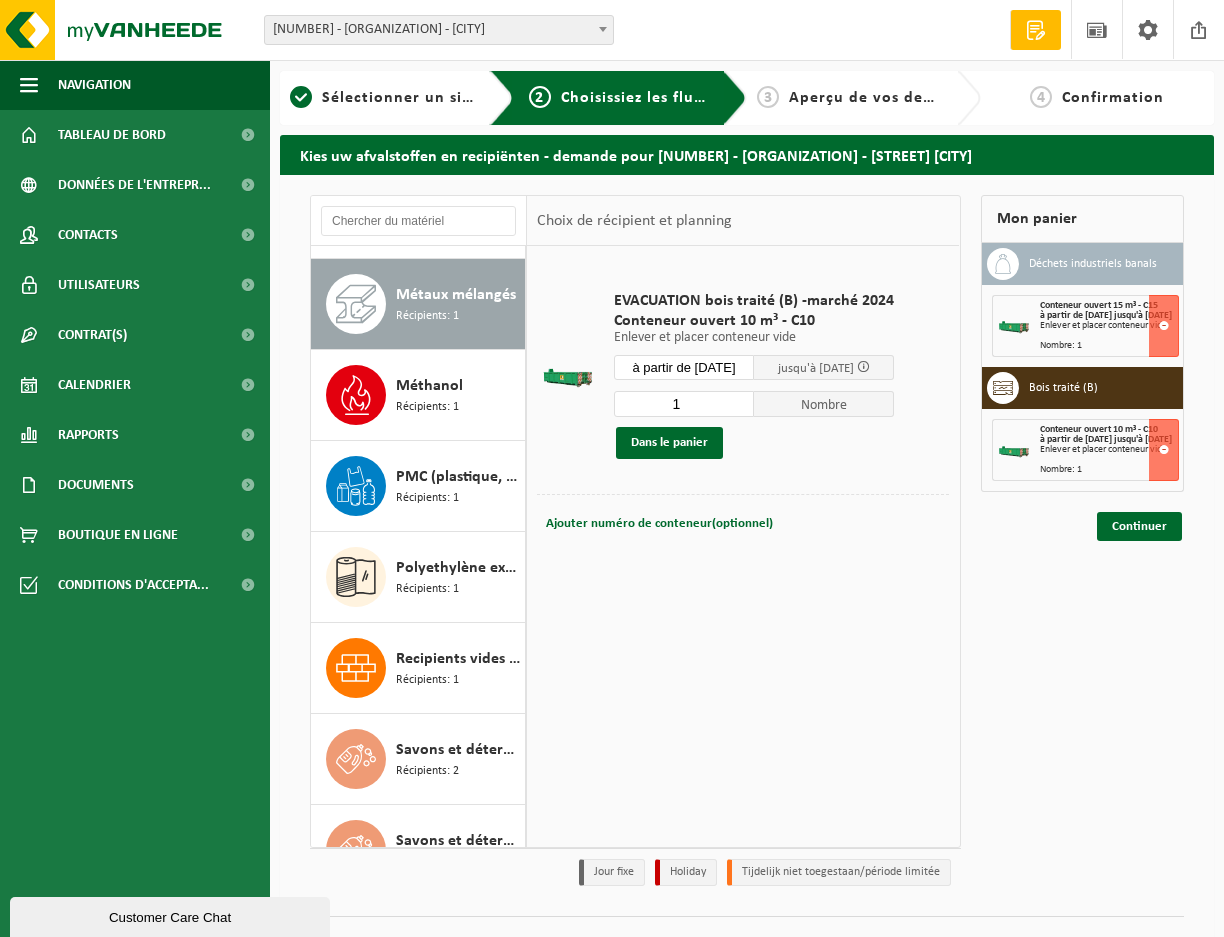 scroll, scrollTop: 2184, scrollLeft: 0, axis: vertical 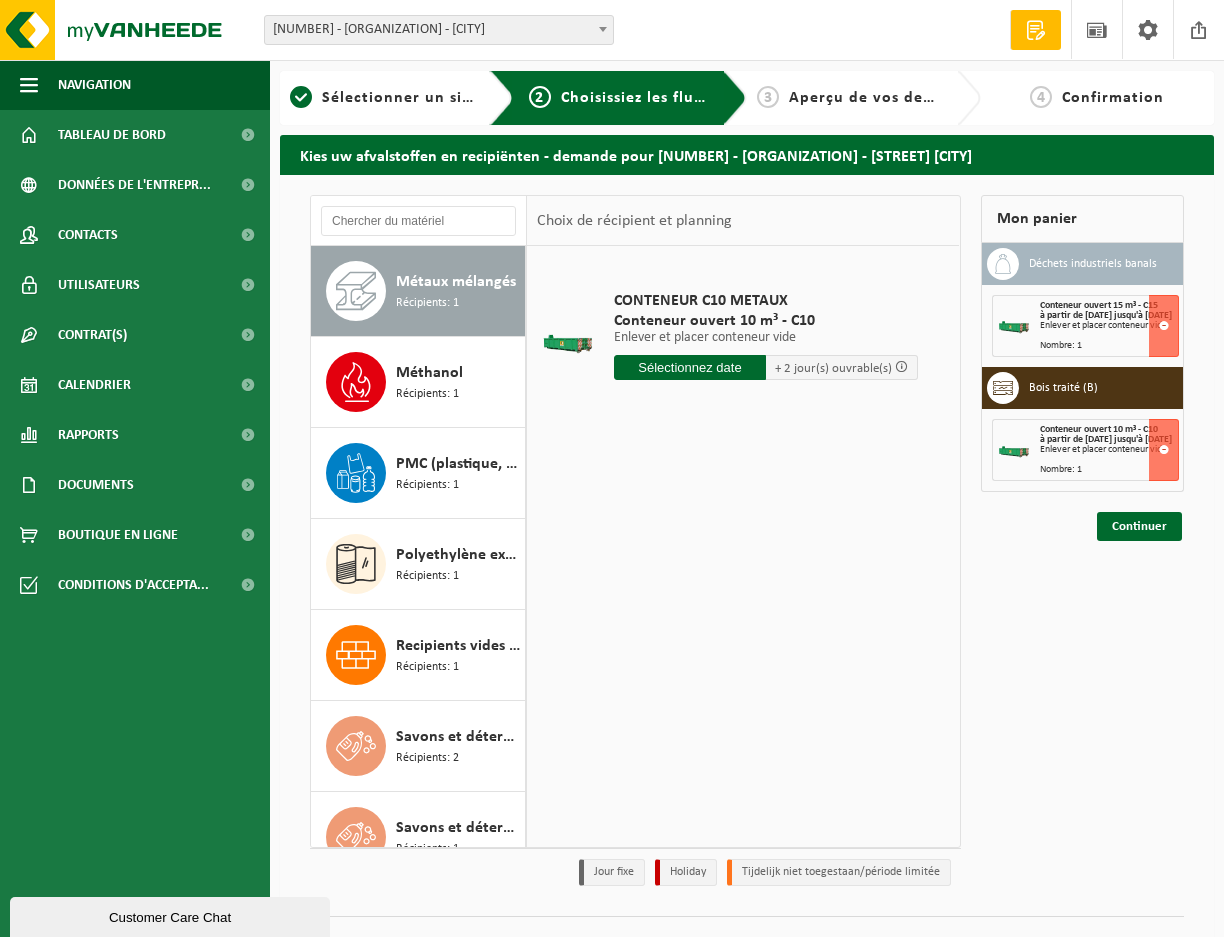 click at bounding box center (690, 367) 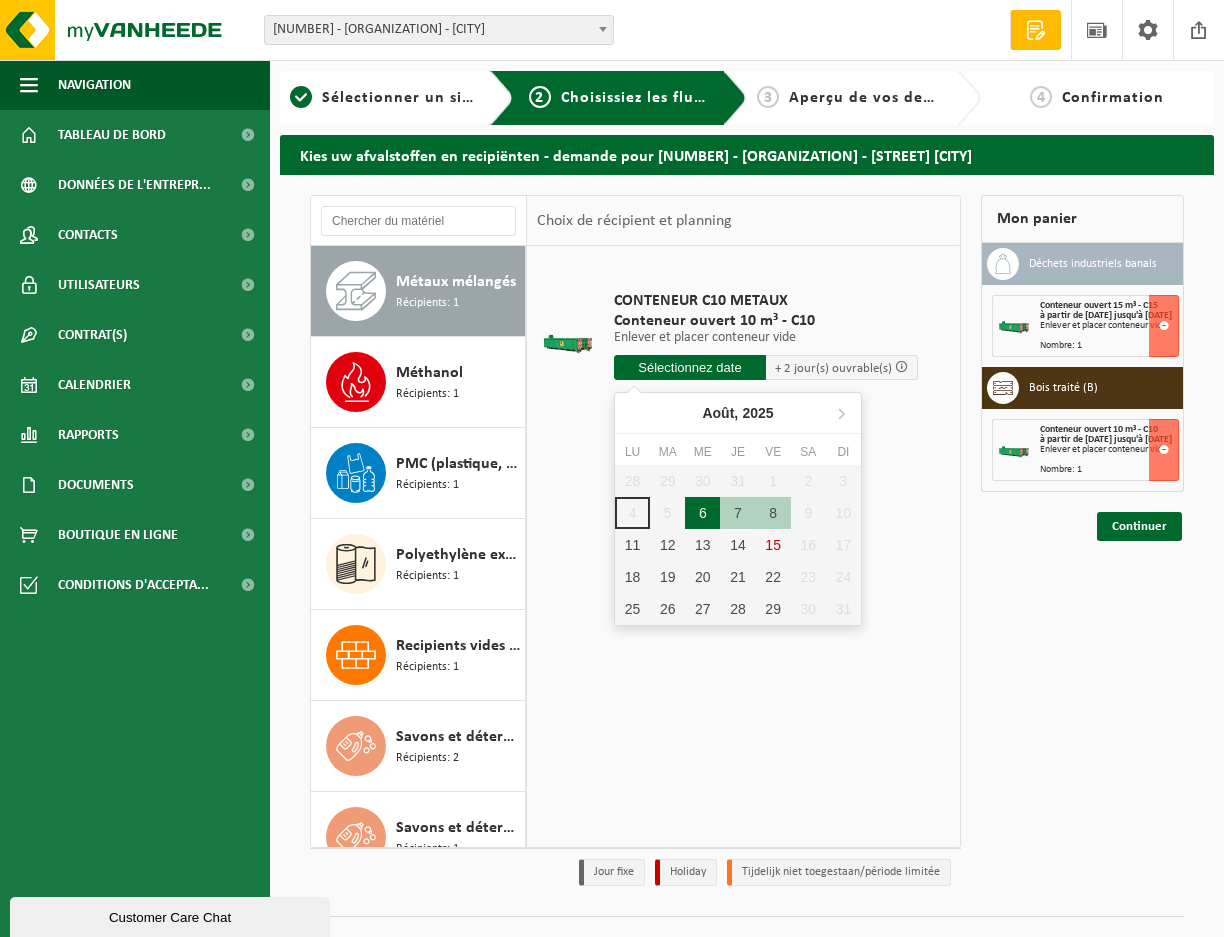 click on "6" at bounding box center (702, 513) 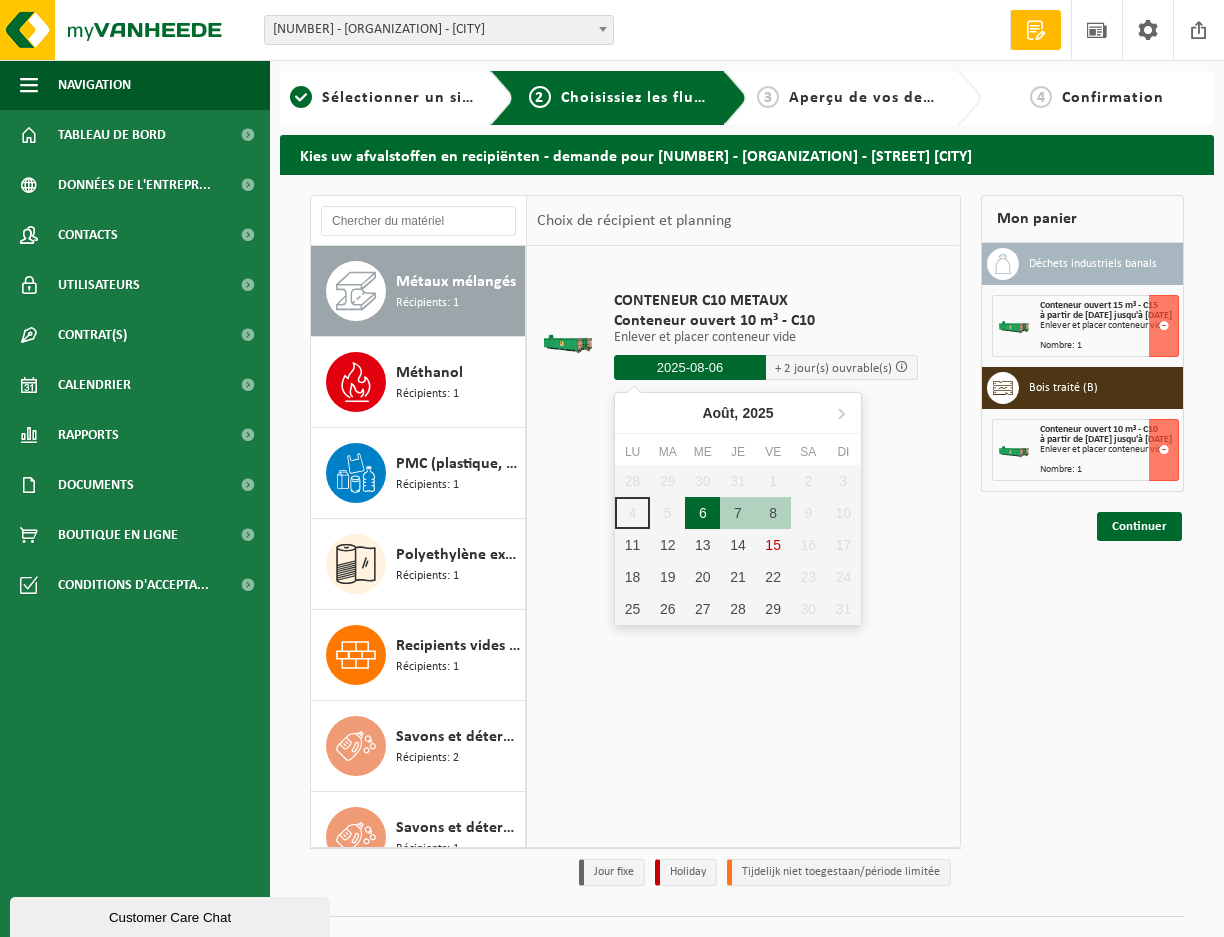 type on "à partir de 2025-08-06" 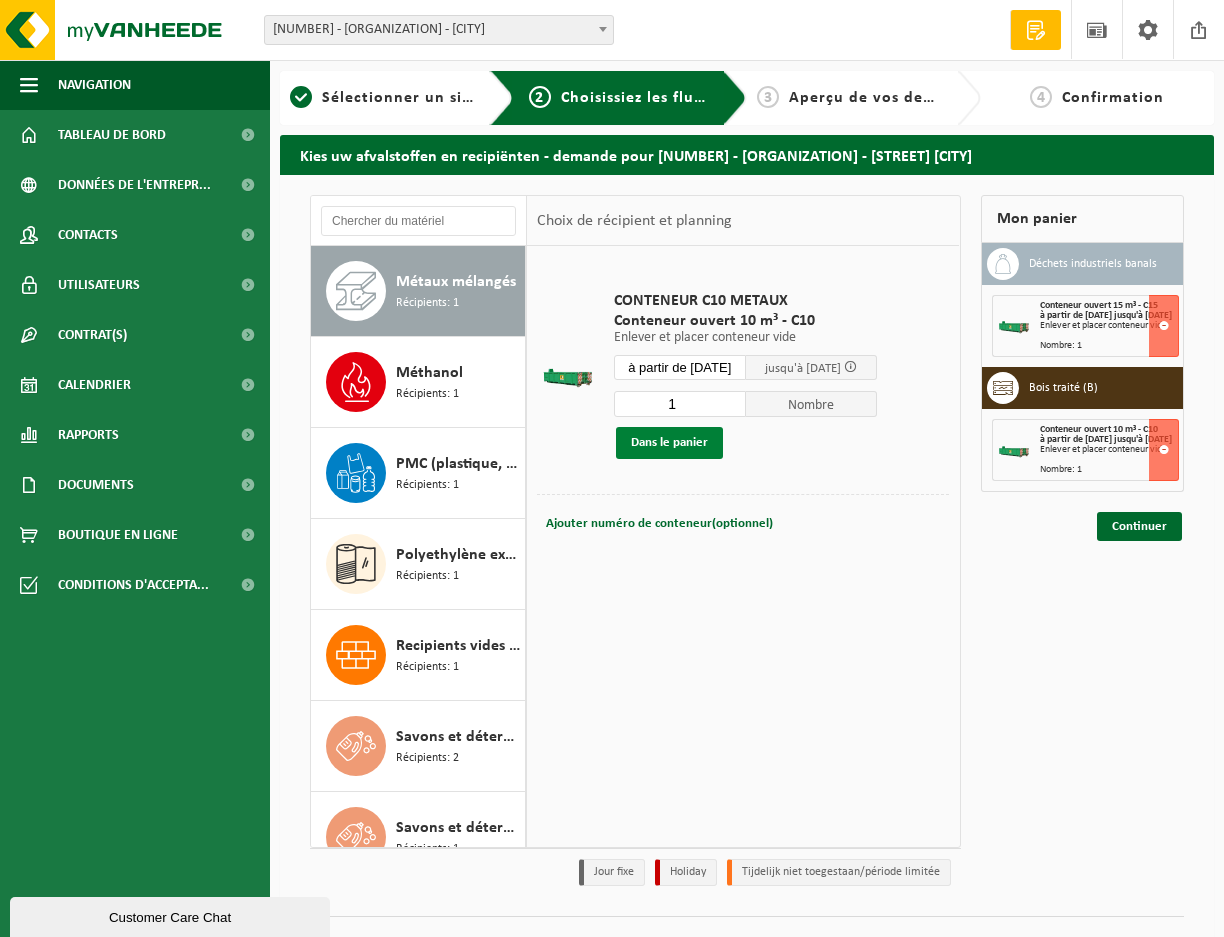 click on "Dans le panier" at bounding box center [669, 443] 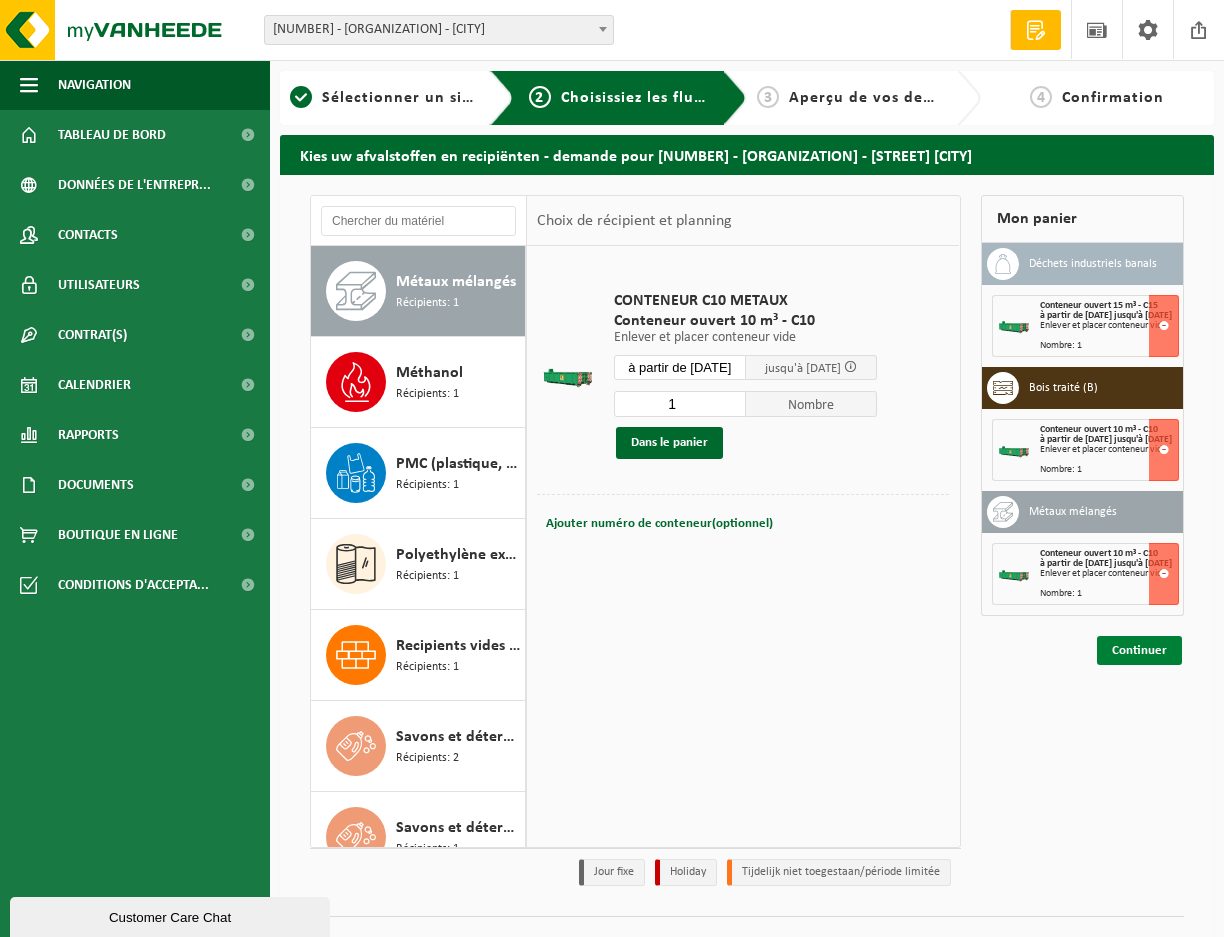 click on "Continuer" at bounding box center [1139, 650] 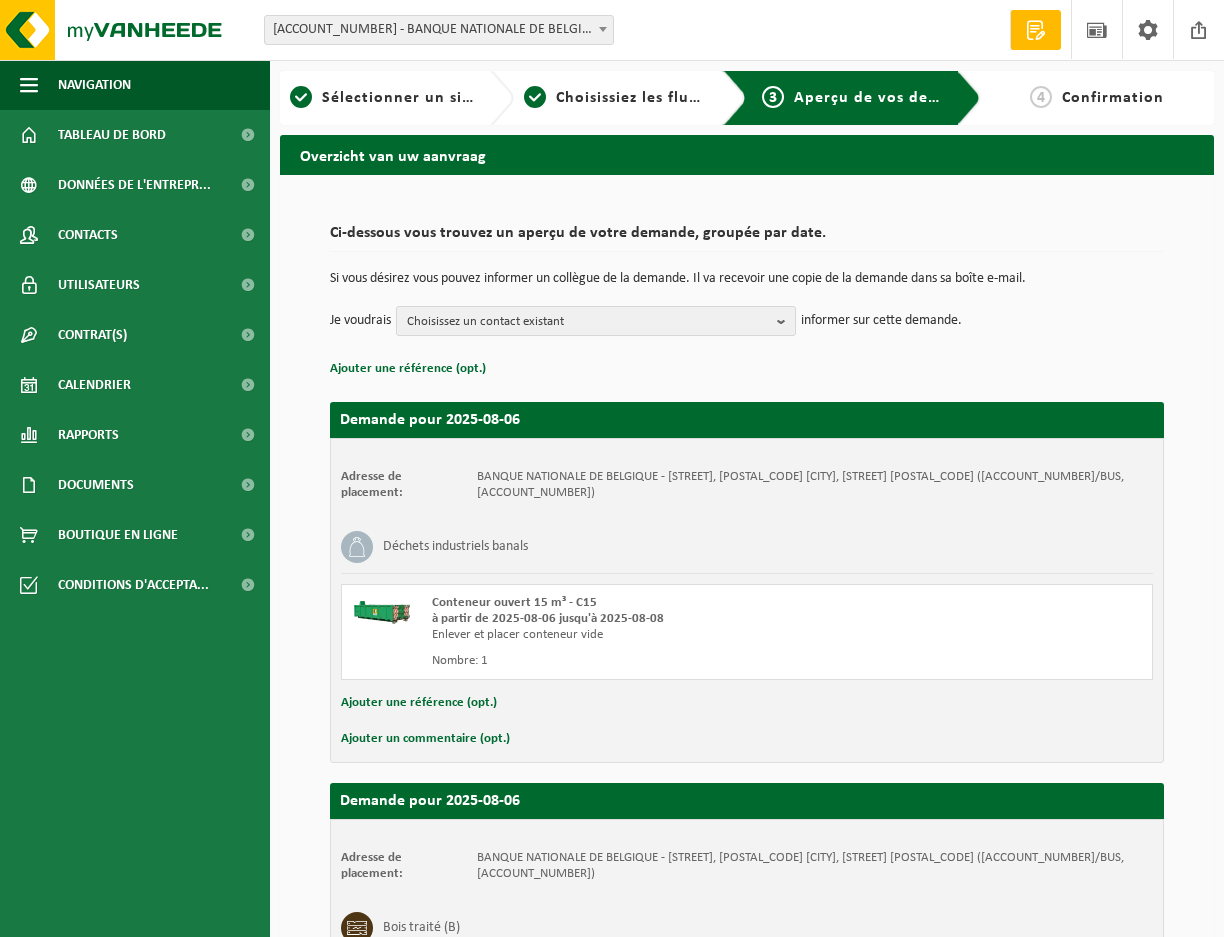 scroll, scrollTop: 0, scrollLeft: 0, axis: both 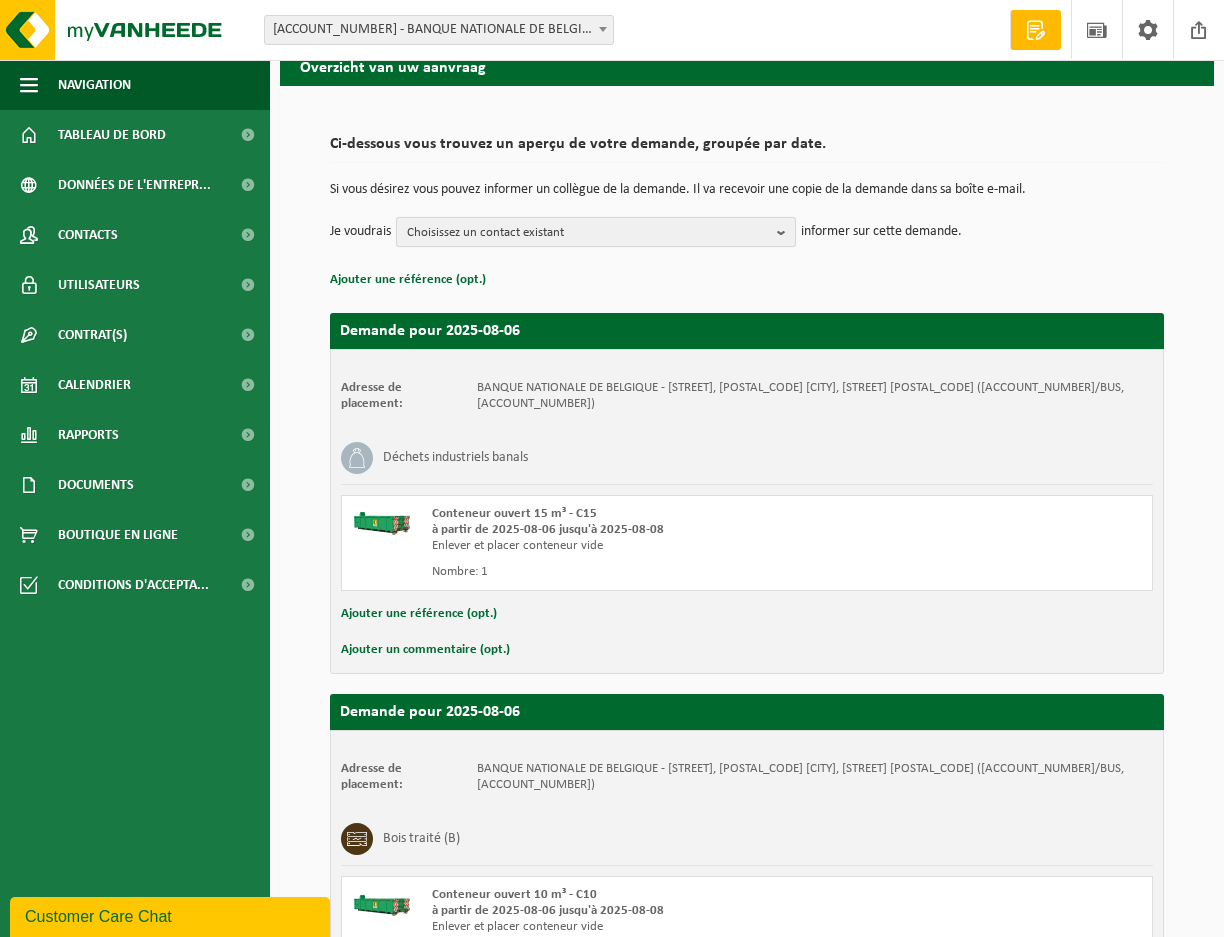 click on "Choisissez un contact existant" at bounding box center (588, 233) 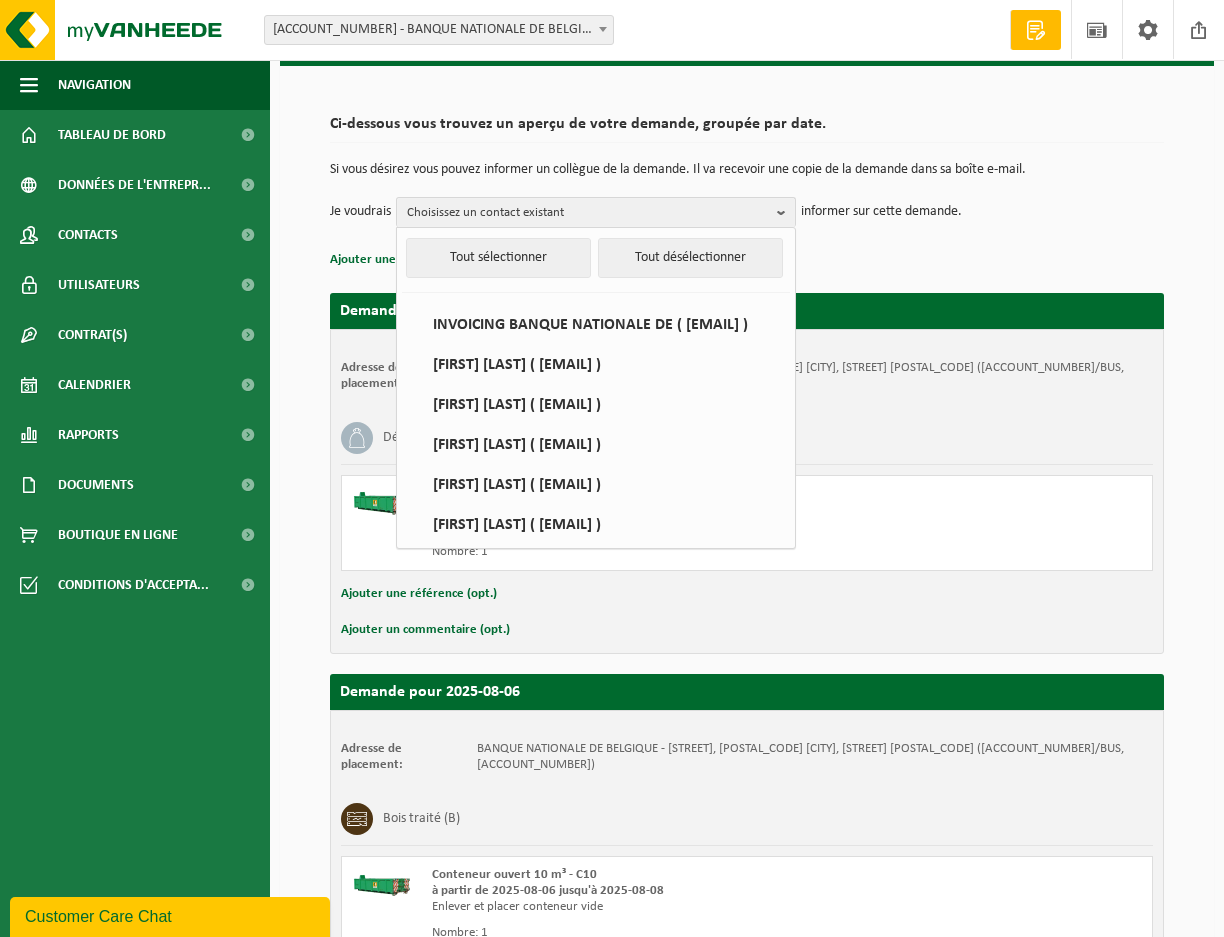 scroll, scrollTop: 89, scrollLeft: 0, axis: vertical 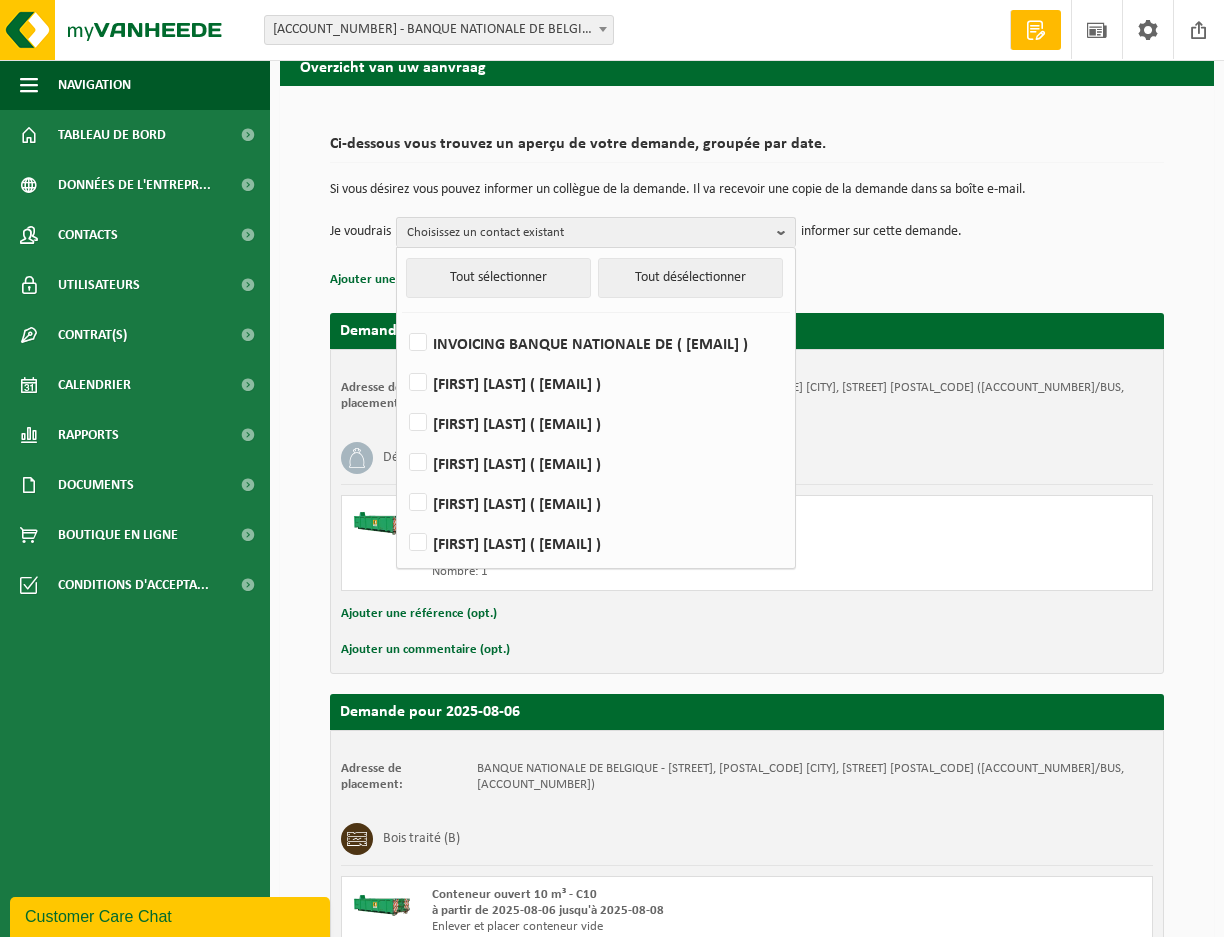 click on "Ajouter une référence (opt.)" at bounding box center (747, 280) 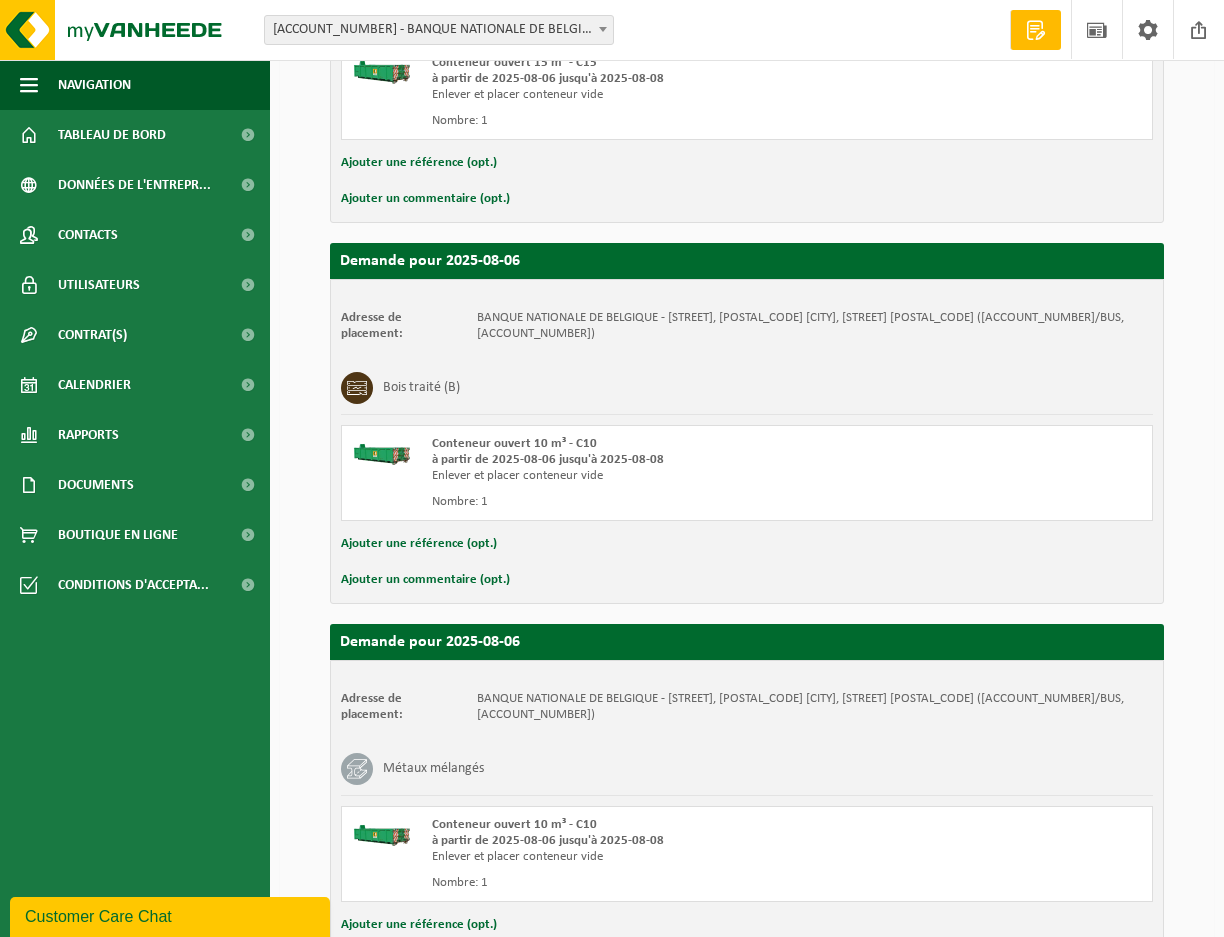 scroll, scrollTop: 689, scrollLeft: 0, axis: vertical 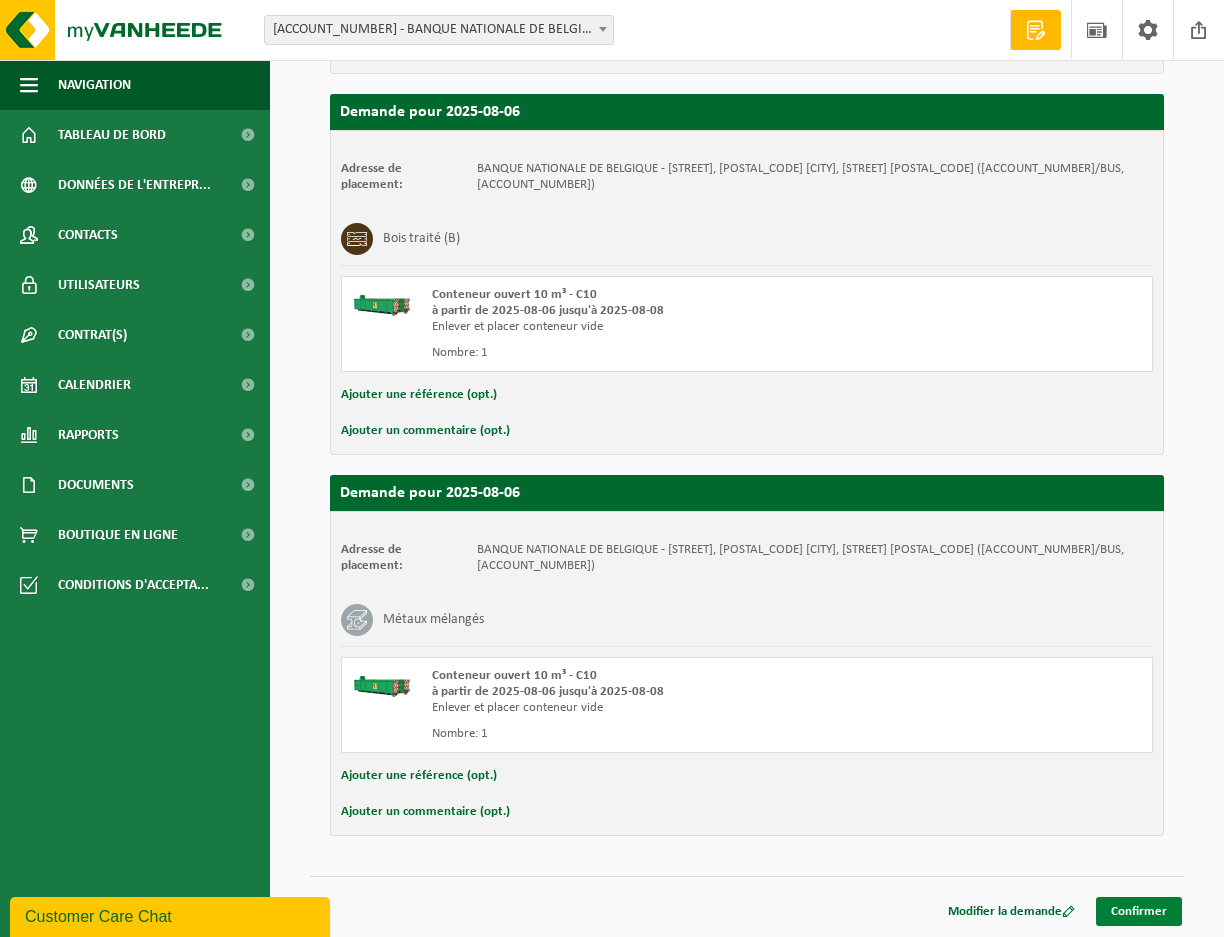 click on "Confirmer" at bounding box center (1139, 911) 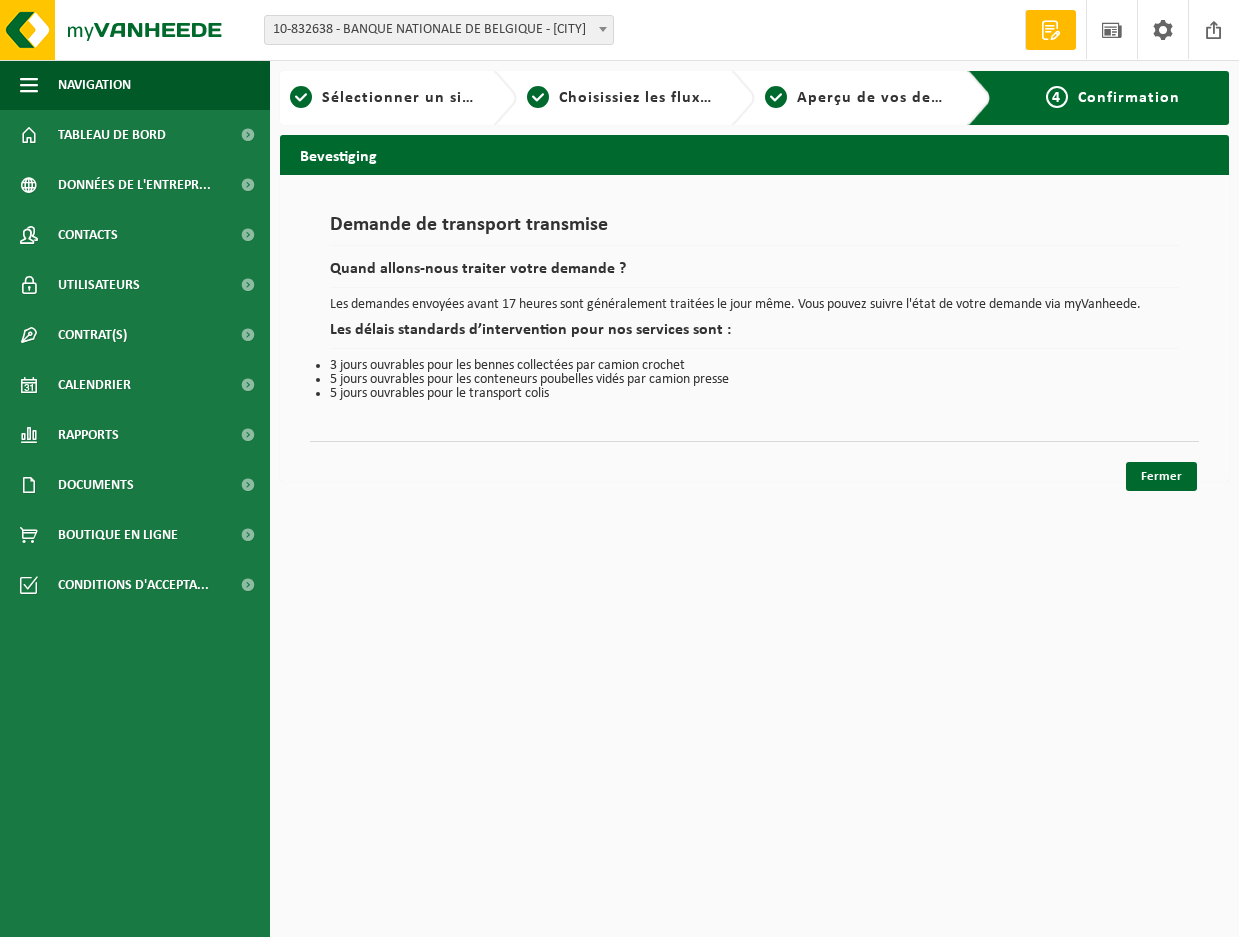 scroll, scrollTop: 0, scrollLeft: 0, axis: both 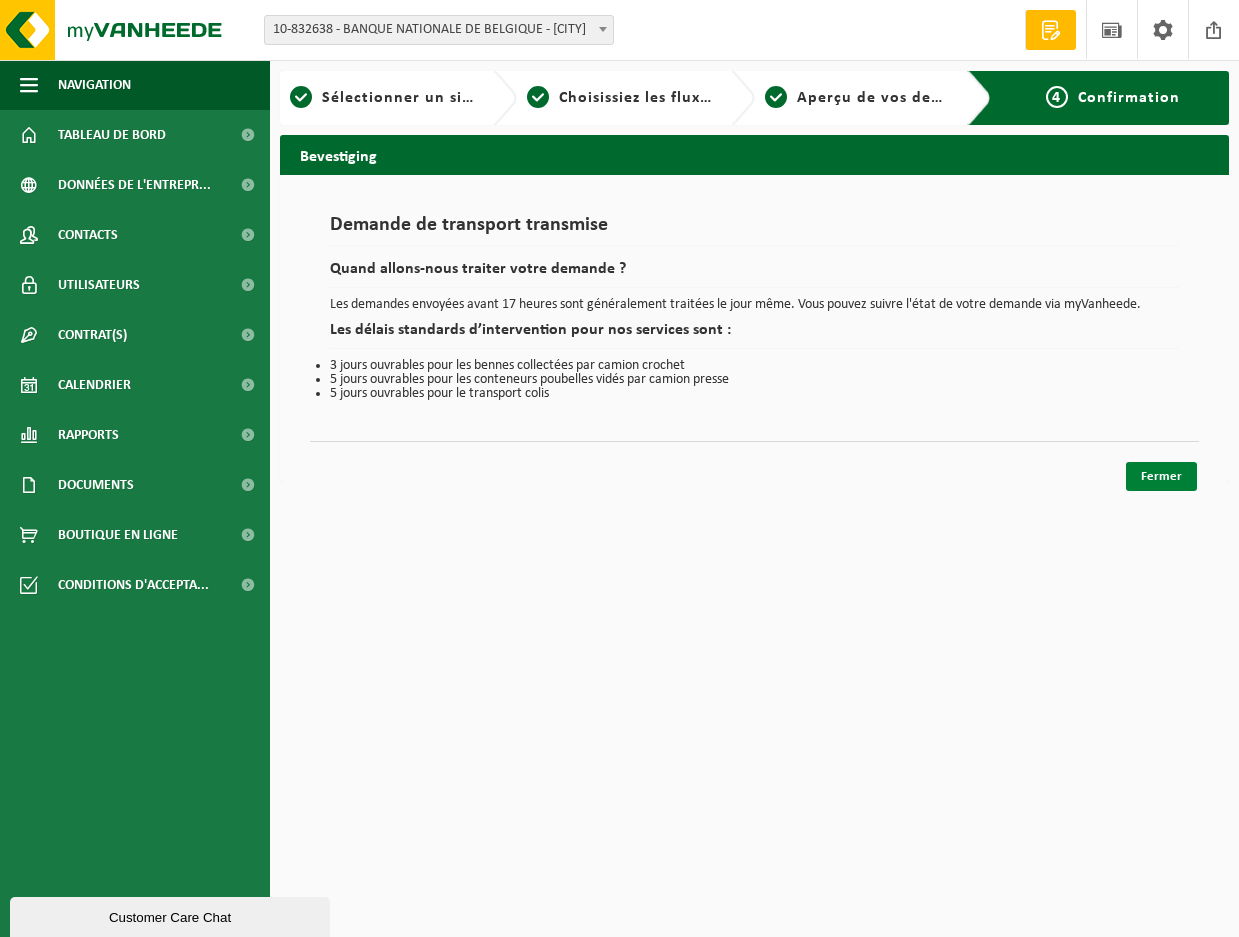 click on "Fermer" at bounding box center (1161, 476) 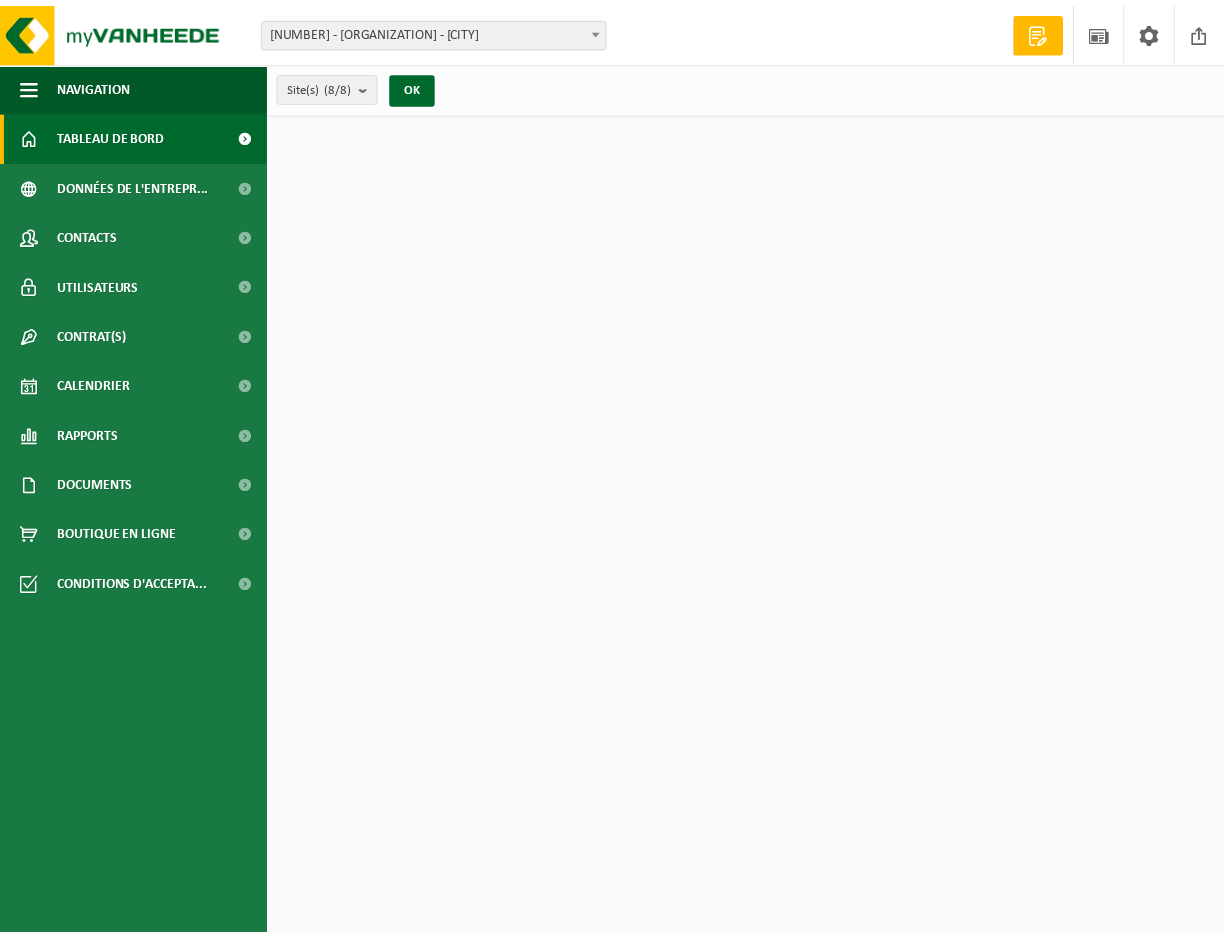 scroll, scrollTop: 0, scrollLeft: 0, axis: both 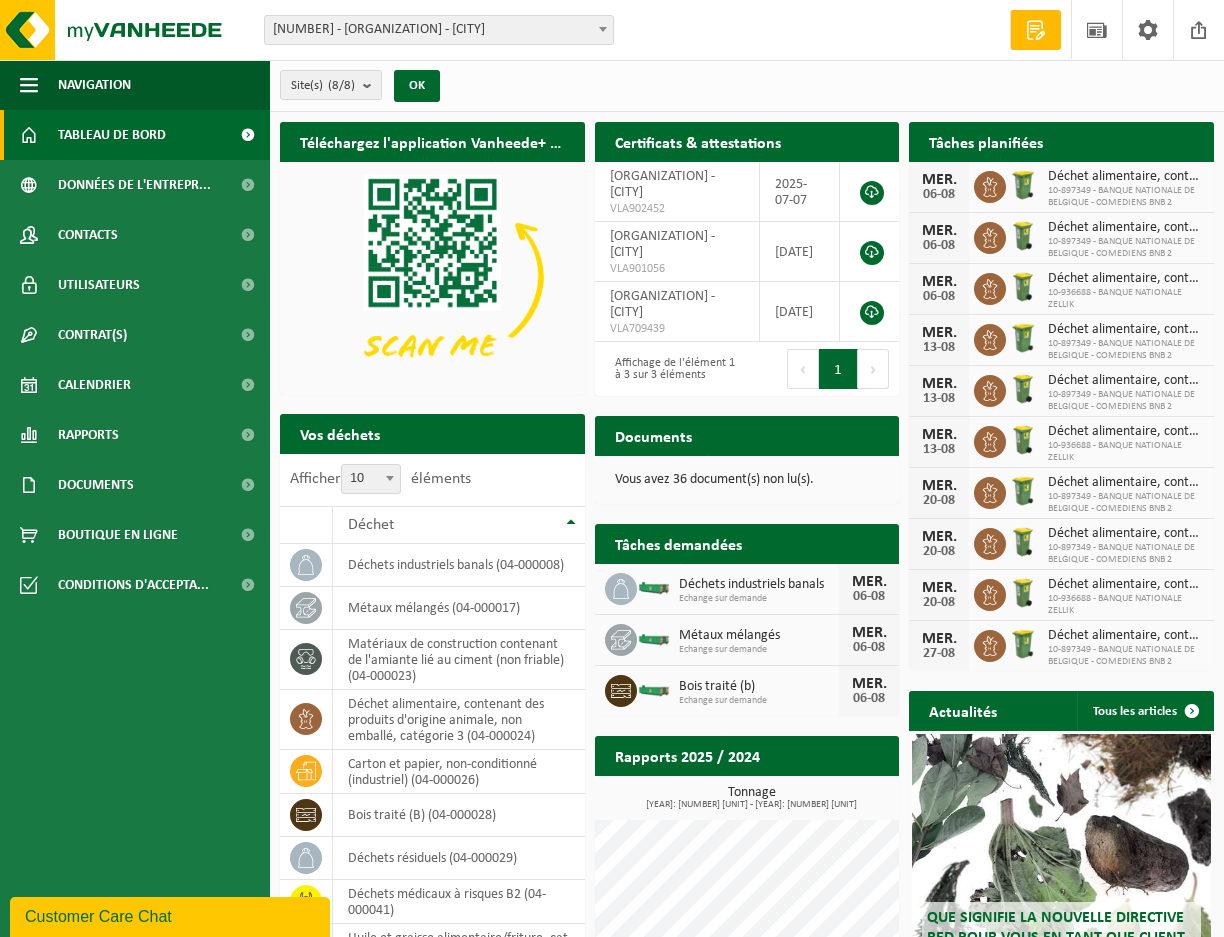 click on "Site:       10-832638 - BANQUE NATIONALE DE BELGIQUE - BRUXELLES 10-854072 - BANQUE NATIONAL DE BELGIQUE - IMPRIMERIE - BRUXELLES 10-832642 - BANQUE NATIONALE DE BELGIQUE - BLD BERLAIMONT - BRUXELLES 10-860052 - BANQUE NATIONALE DE BELGIQUE - COMEDIENS - BRUXELLES 10-897349 - BANQUE NATIONALE DE BELGIQUE - COMEDIENS BNB 2 - BRUXELLES 10-832641 - BANQUE NATIONALE DE BELGIQUE - RUE DE LA BANQUE - BRUXELLES 10-927953 - BANQUE NATIONALE PARKING - BRUXELLES 10-936688 - BANQUE NATIONALE ZELLIK - ZELLIK   10-832638 - BANQUE NATIONALE DE BELGIQUE - BRUXELLES          Bienvenue  WILLIAM SCHLEUSNER         Demande devis         Actualités               Clôturer" at bounding box center (612, 30) 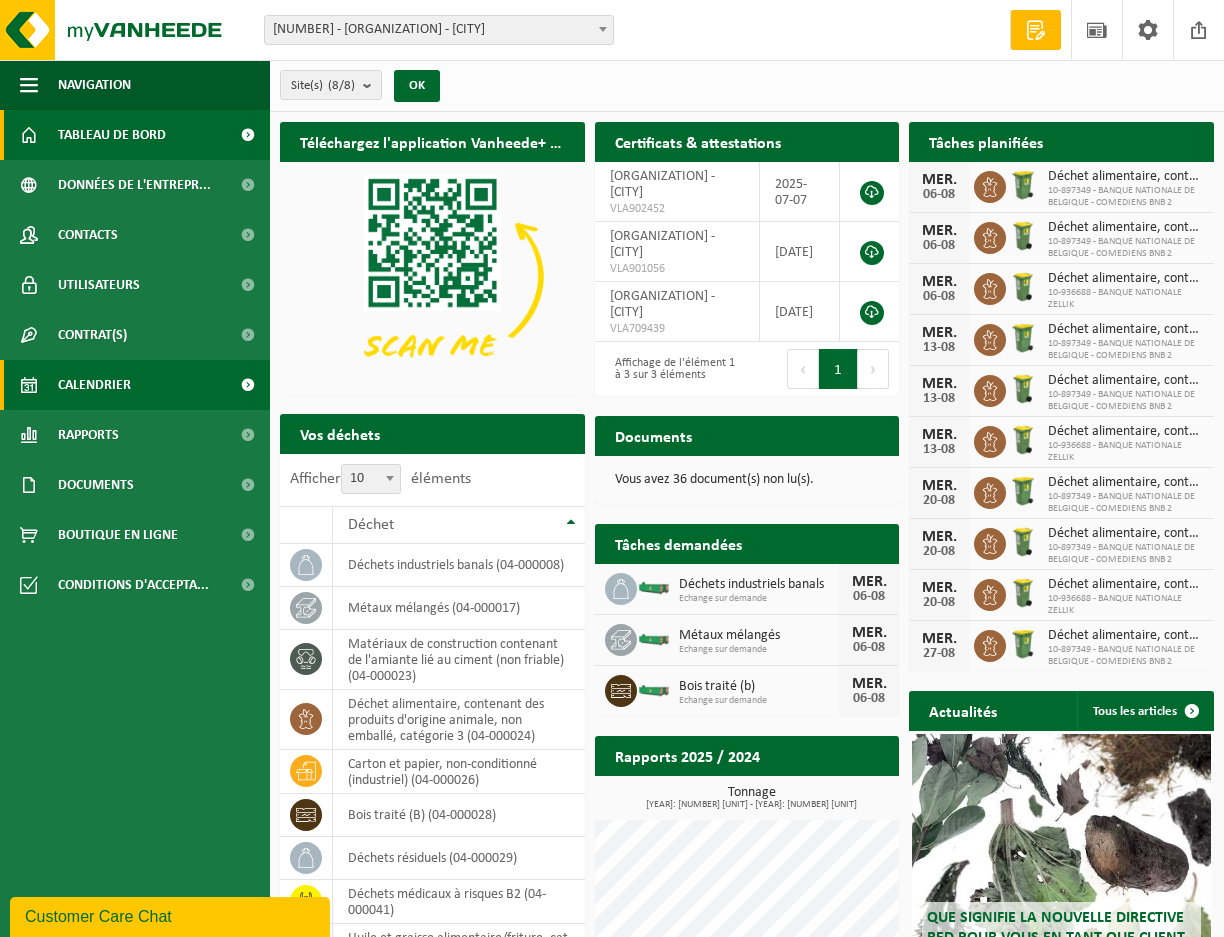 click on "Calendrier" at bounding box center (94, 385) 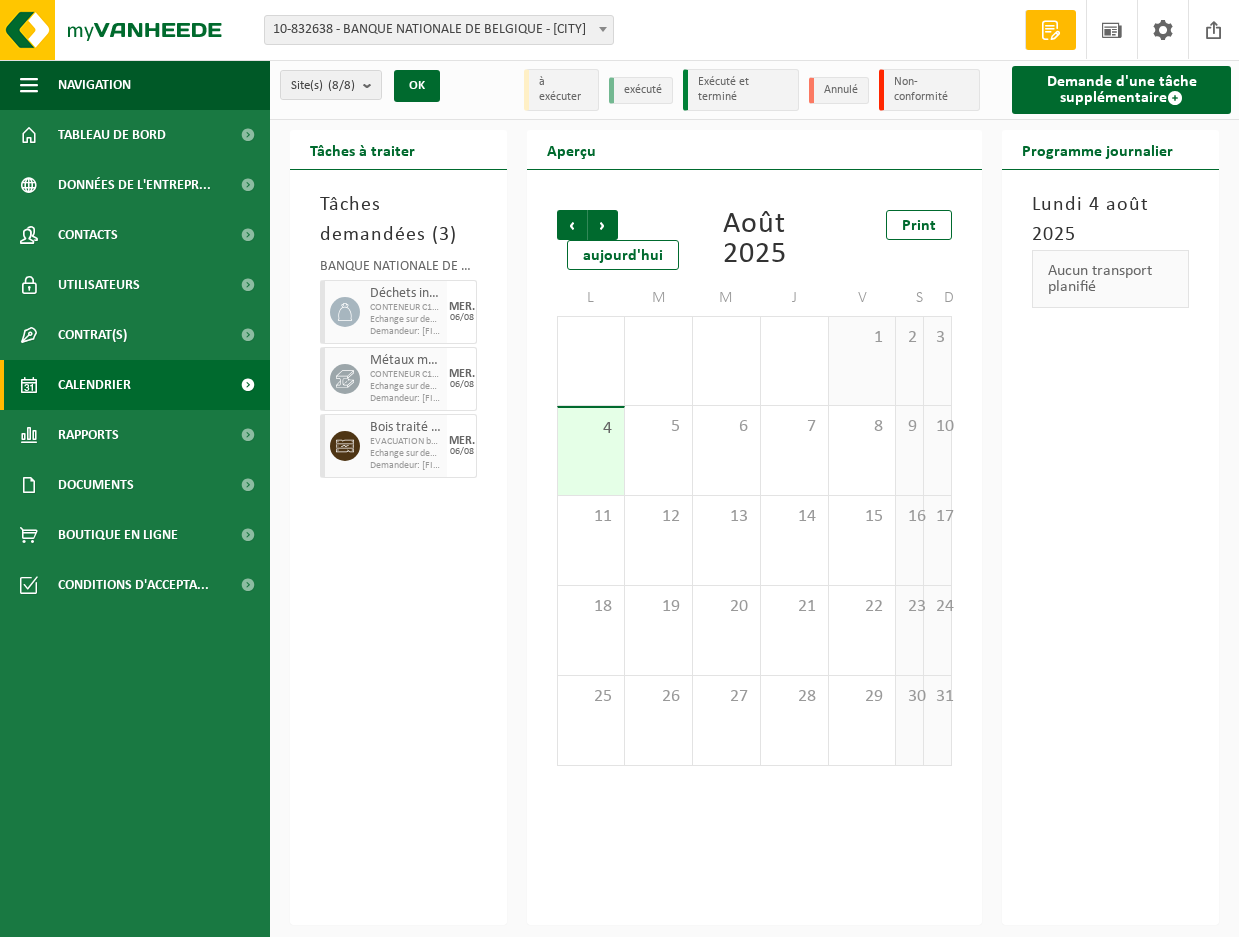scroll, scrollTop: 0, scrollLeft: 0, axis: both 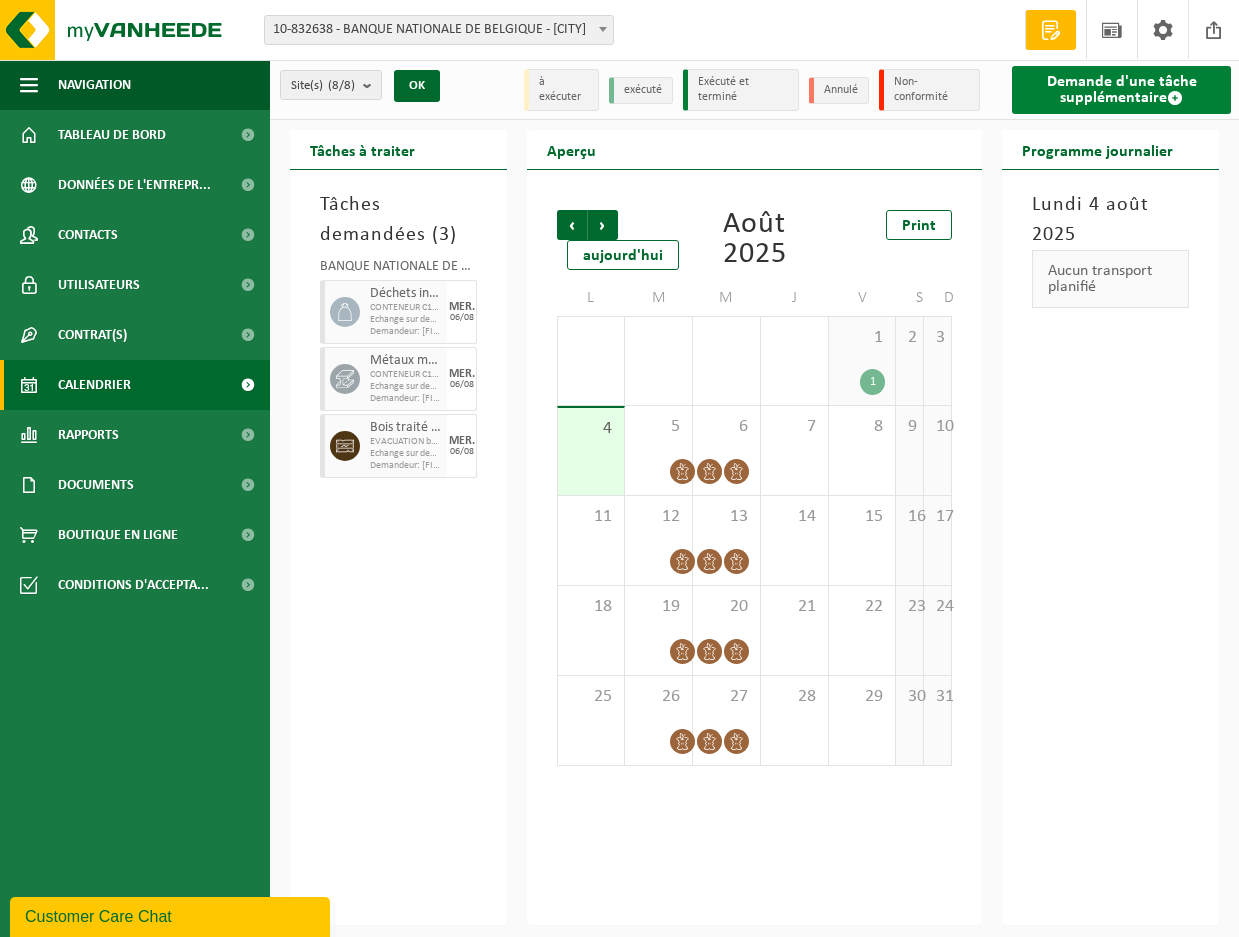click on "Demande d'une tâche supplémentaire" at bounding box center [1121, 90] 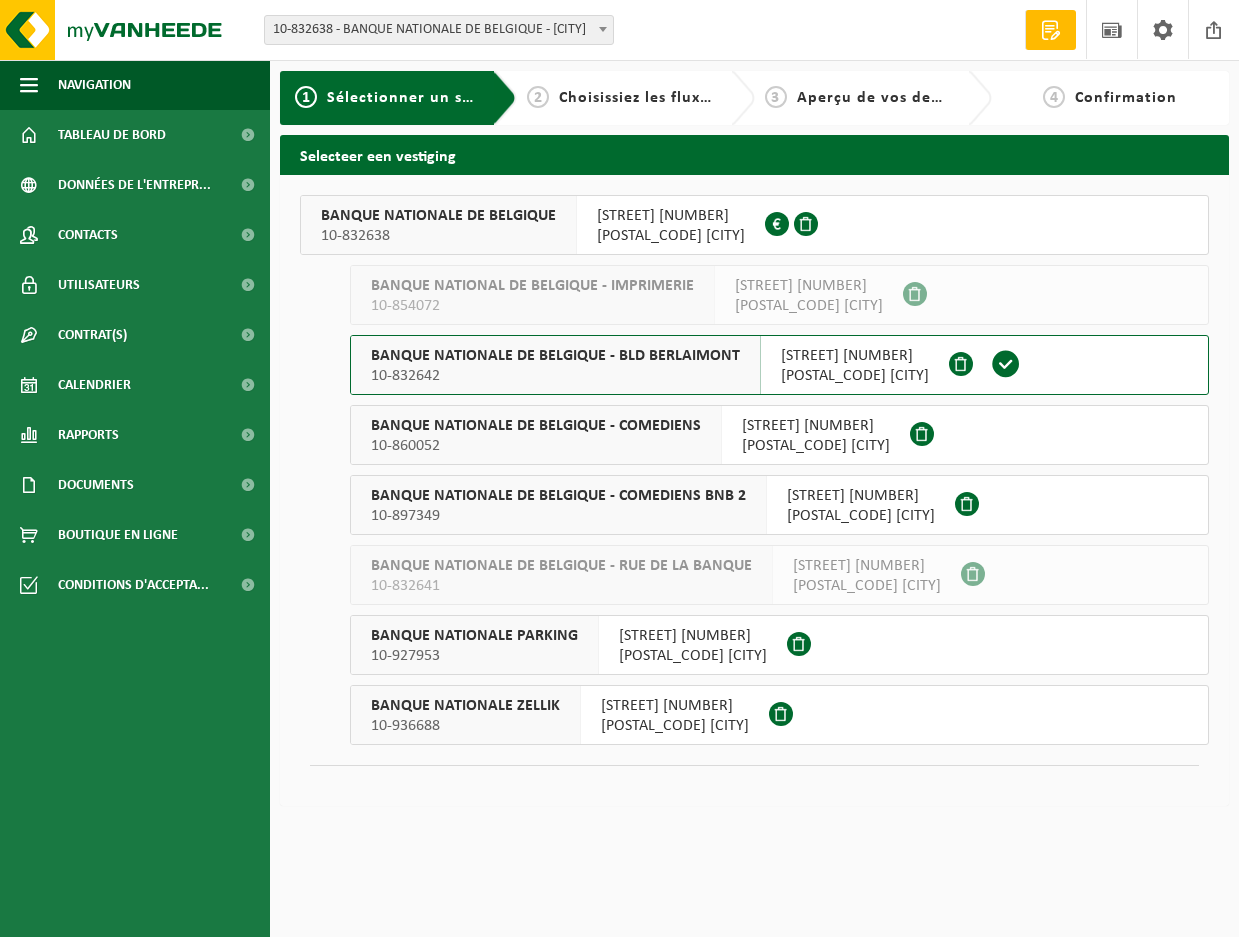 scroll, scrollTop: 0, scrollLeft: 0, axis: both 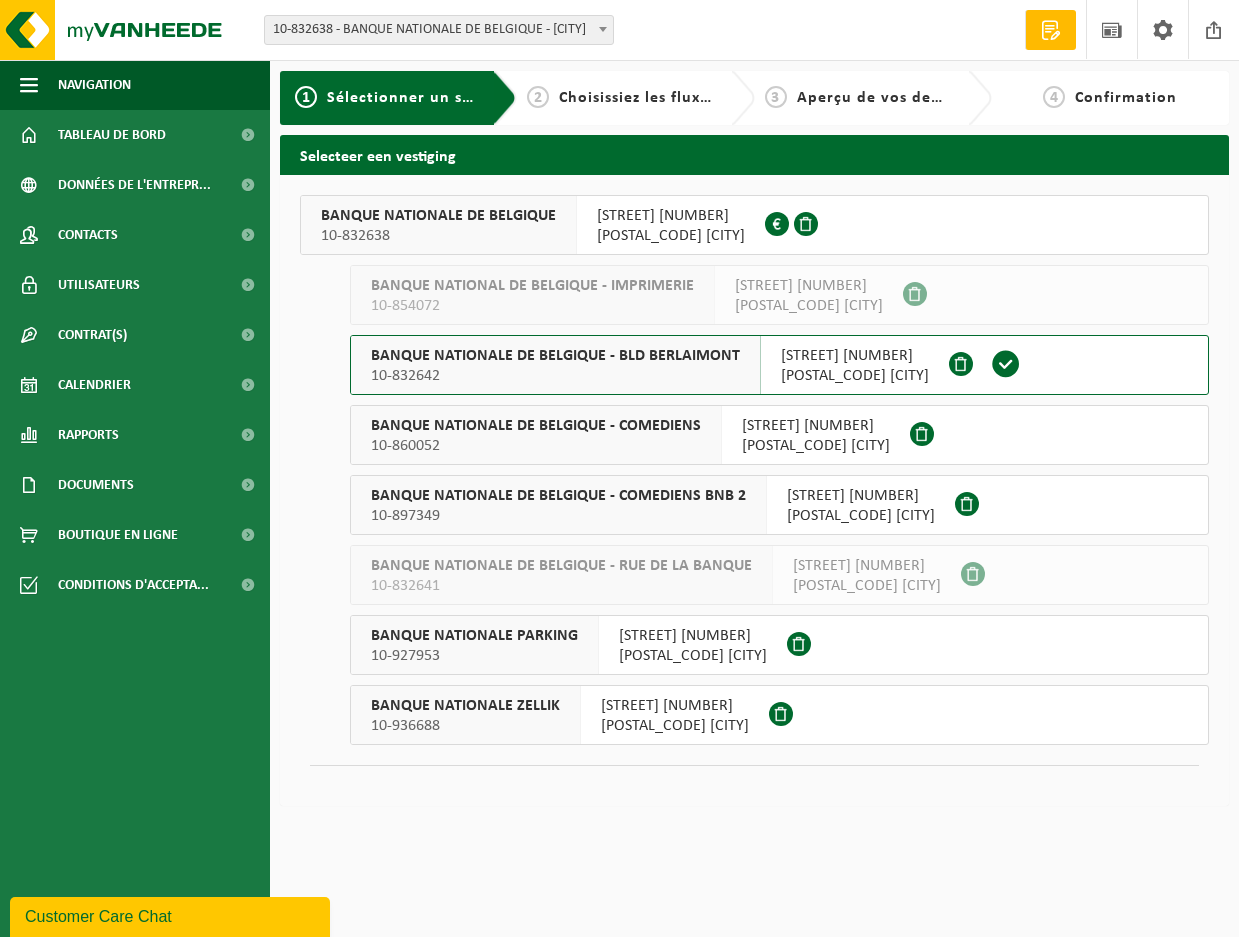 click on "10-832642" at bounding box center (555, 376) 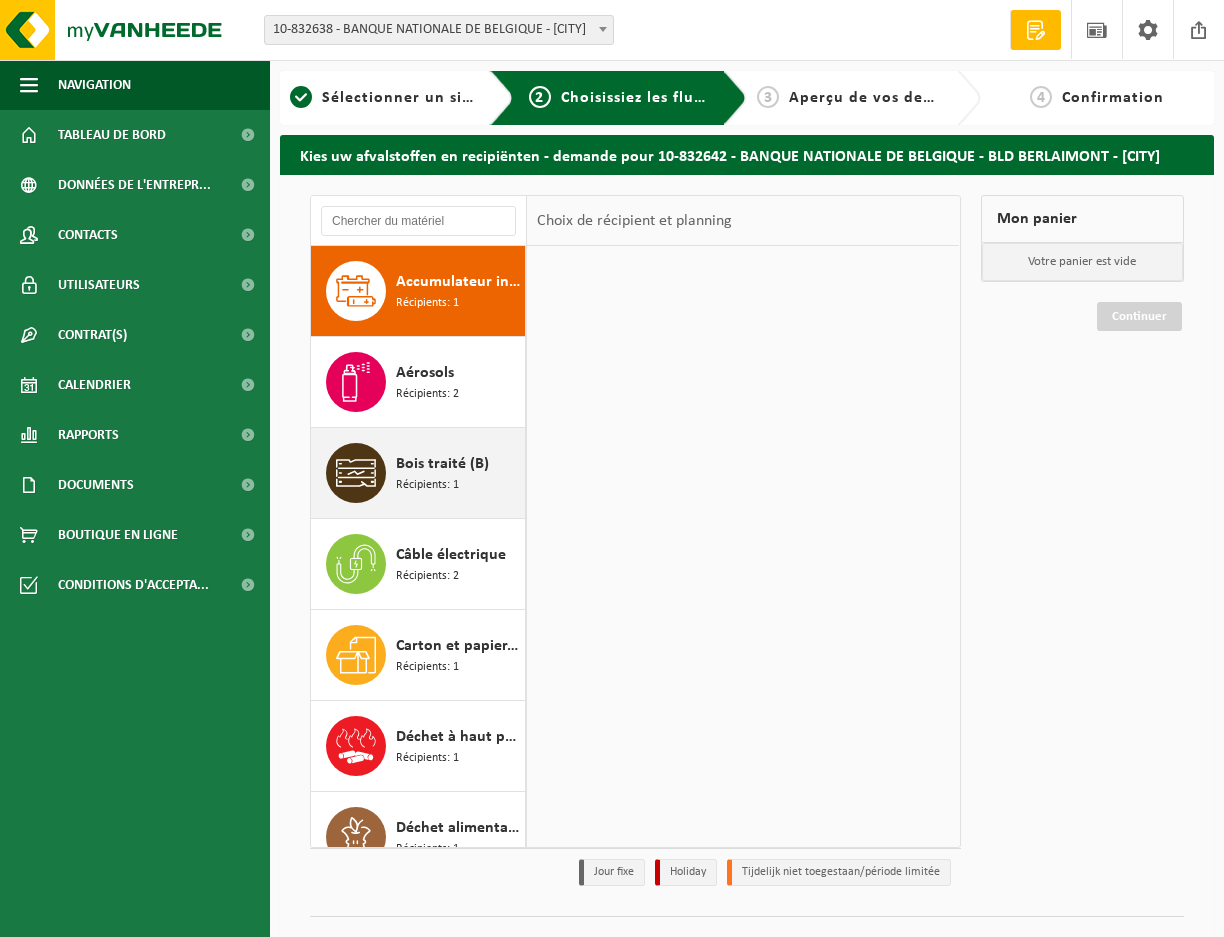 scroll, scrollTop: 0, scrollLeft: 0, axis: both 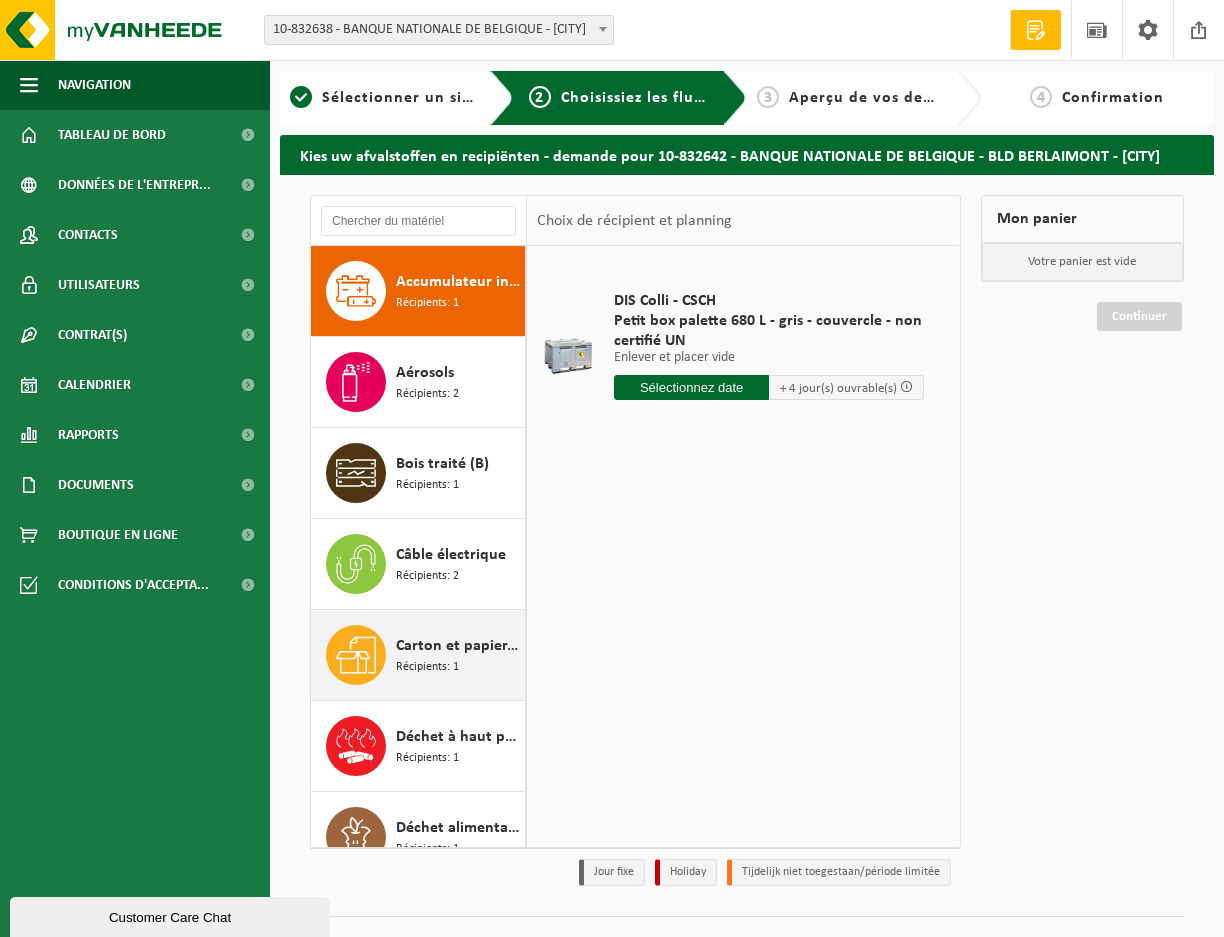 click on "Carton et papier, non-conditionné (industriel)" at bounding box center (458, 646) 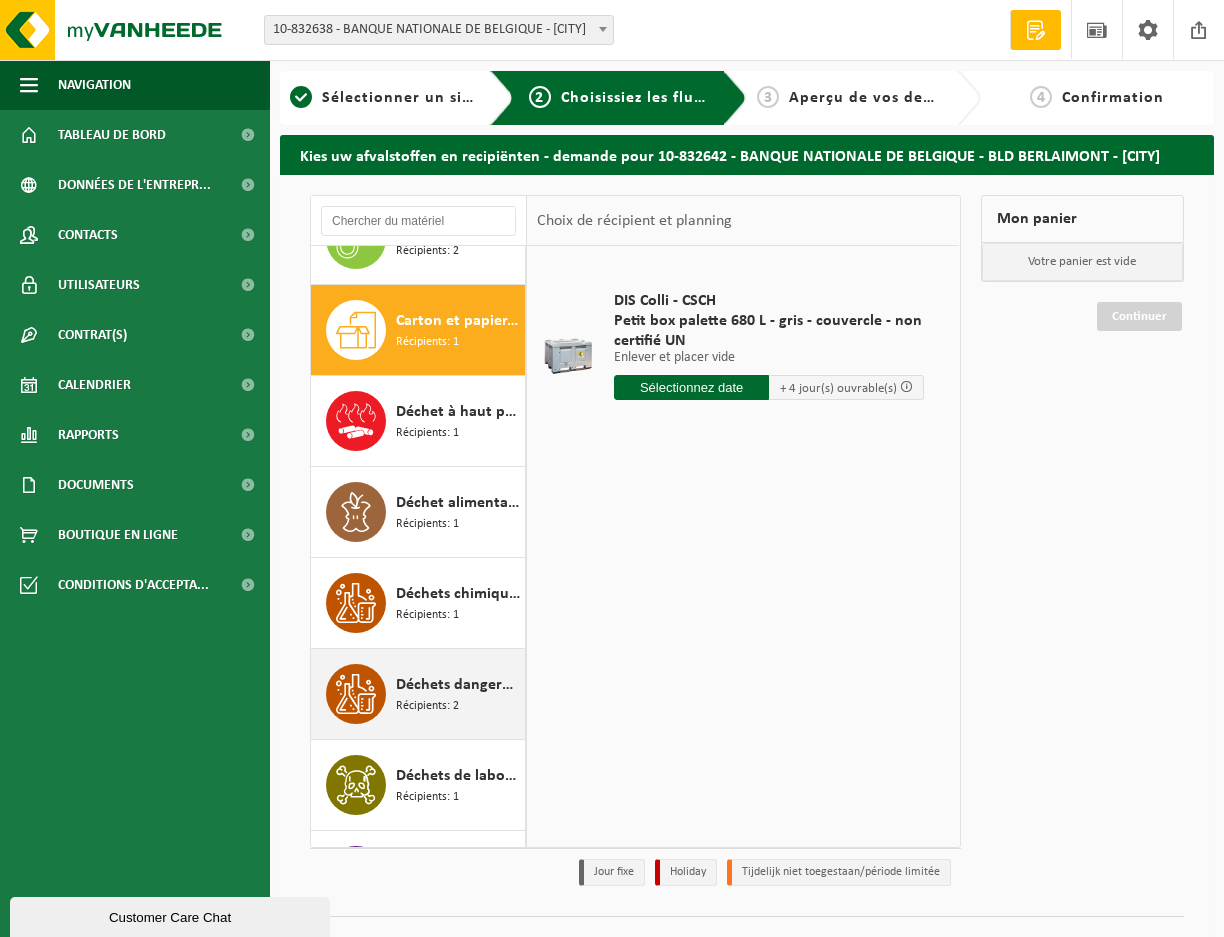 scroll, scrollTop: 364, scrollLeft: 0, axis: vertical 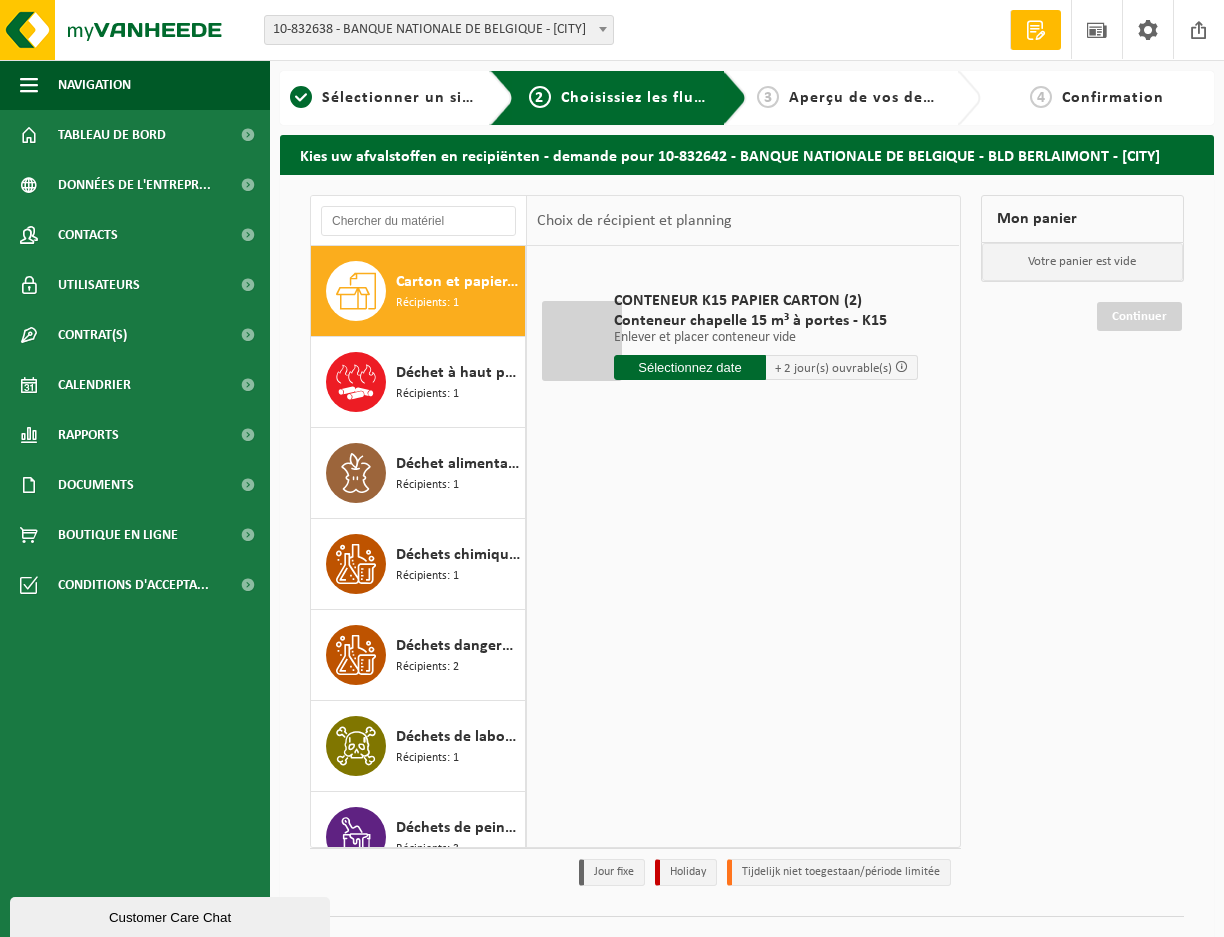 click at bounding box center [690, 367] 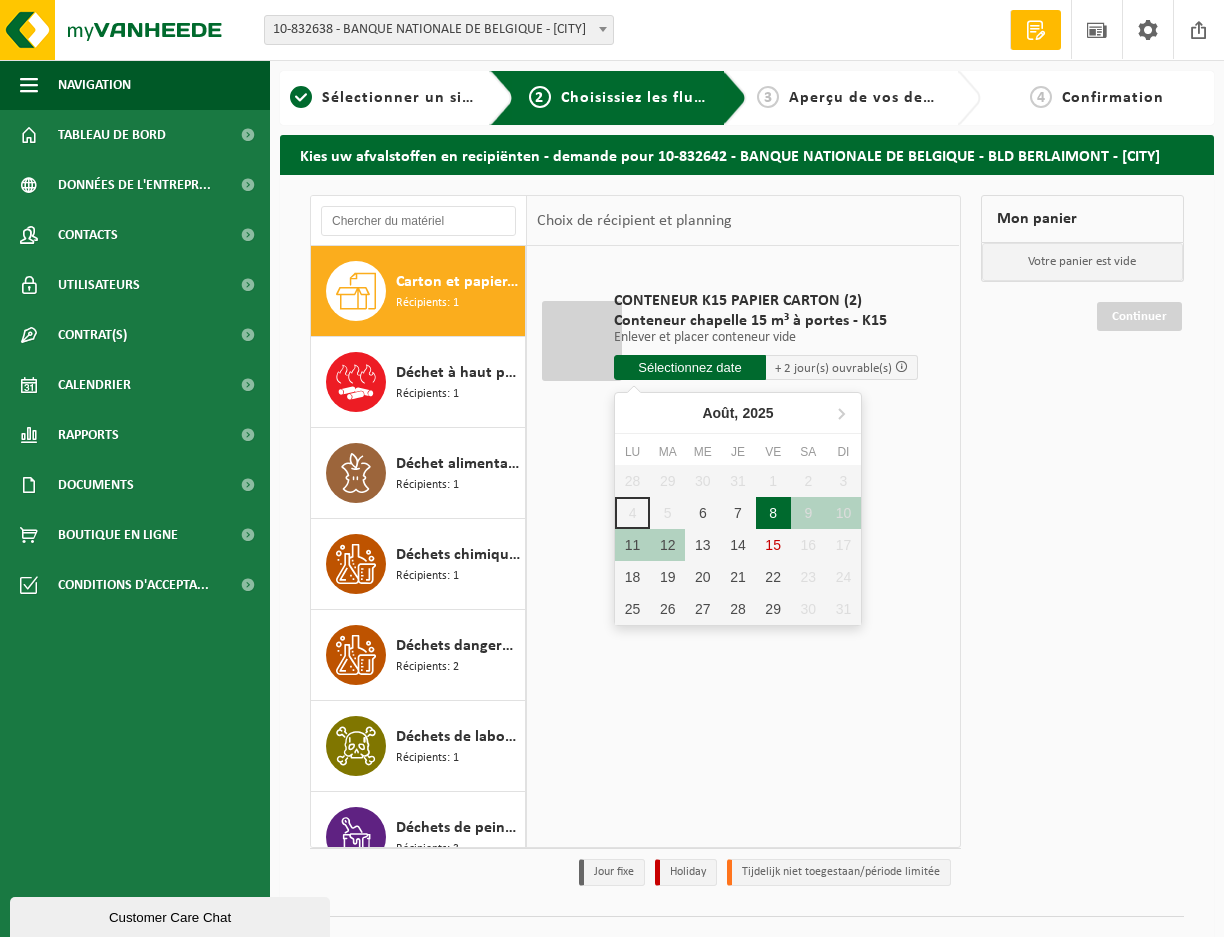 click on "8" at bounding box center [773, 513] 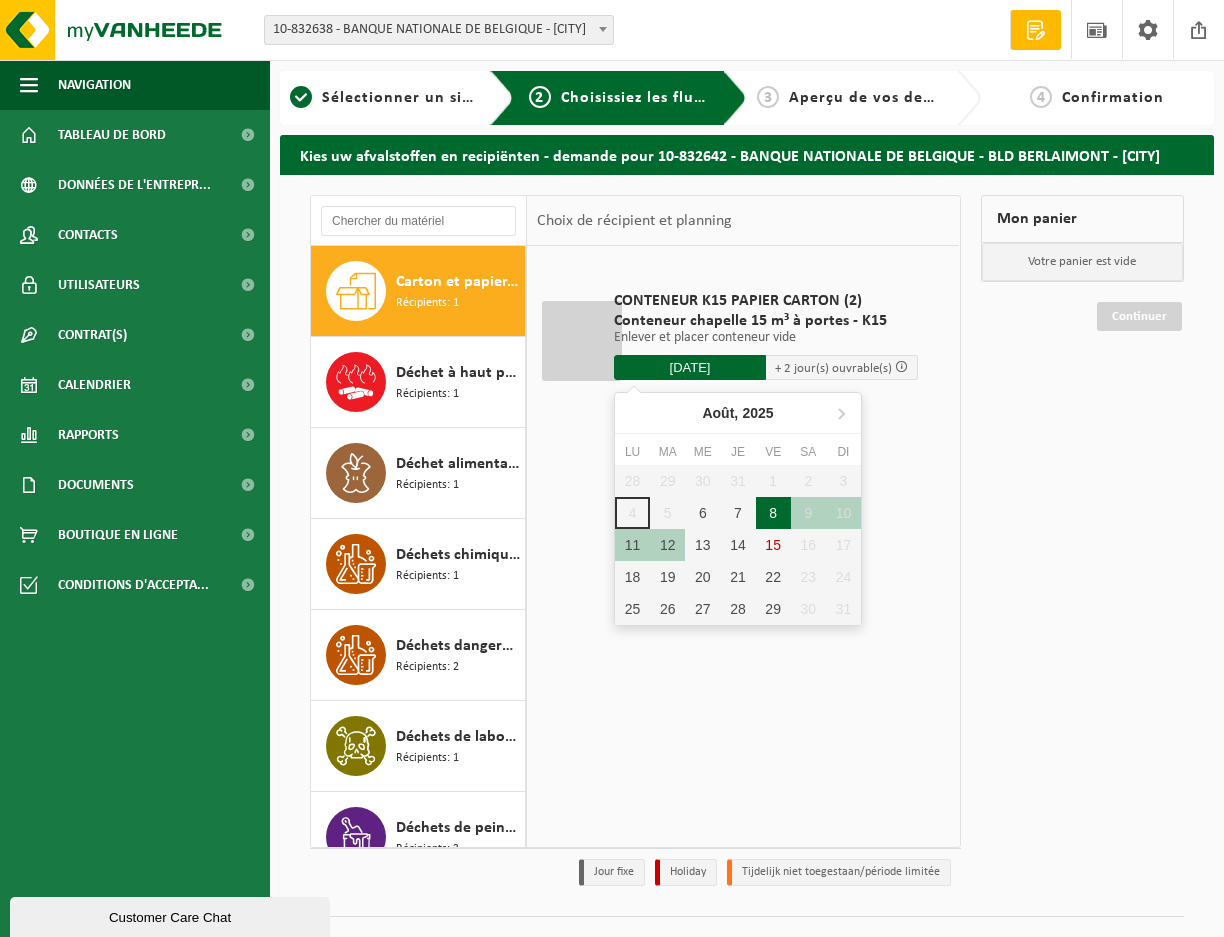 type on "à partir de 2025-08-08" 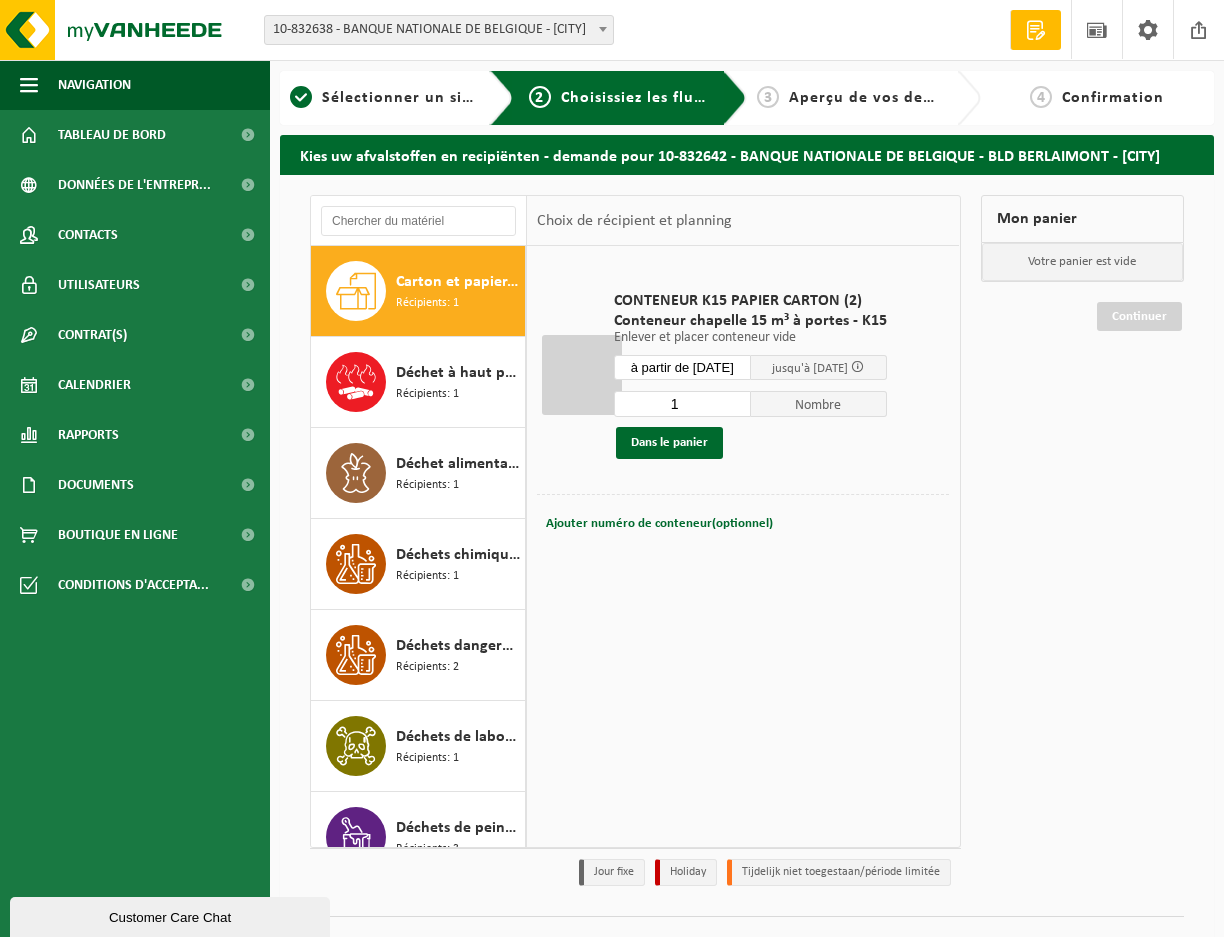 type on "1" 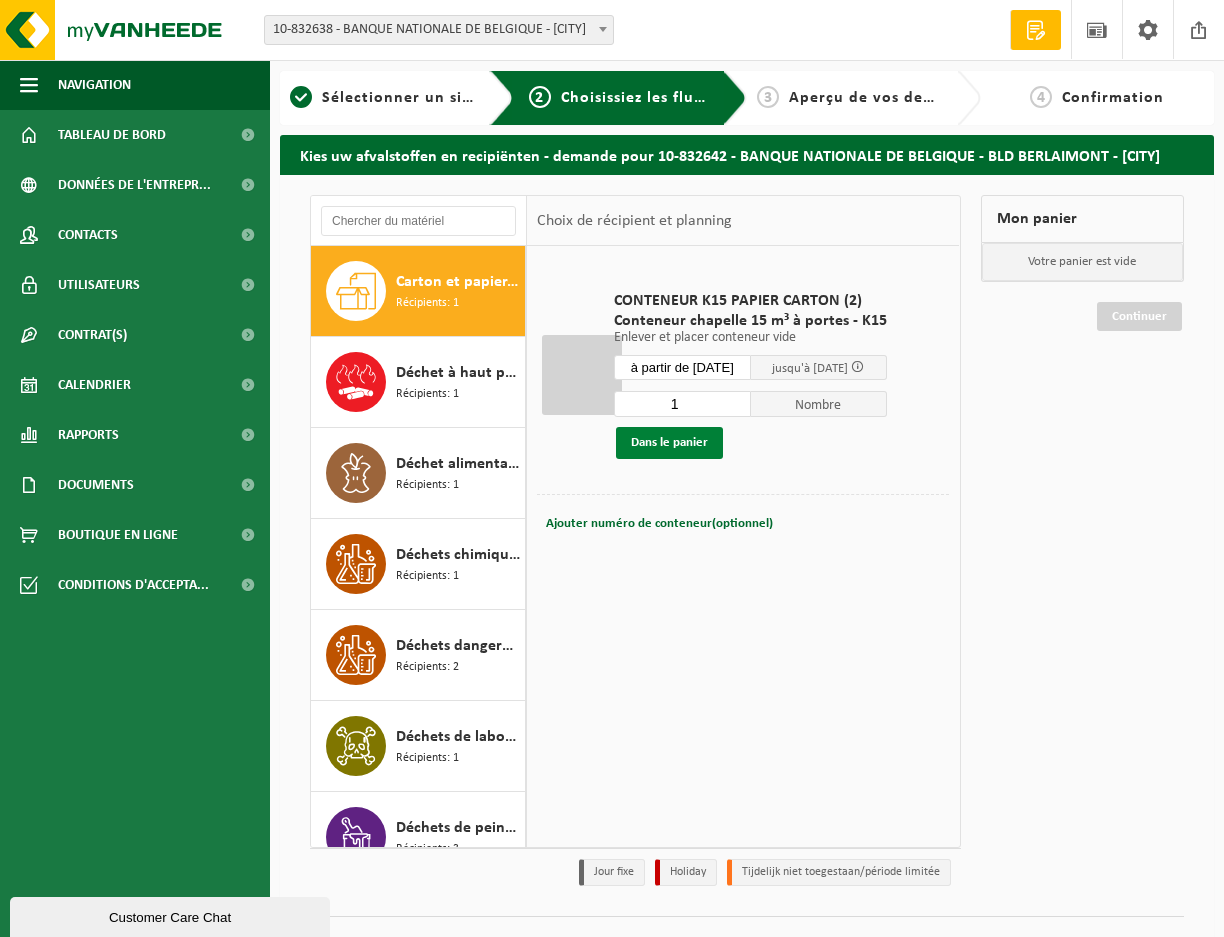 click on "Dans le panier" at bounding box center (669, 443) 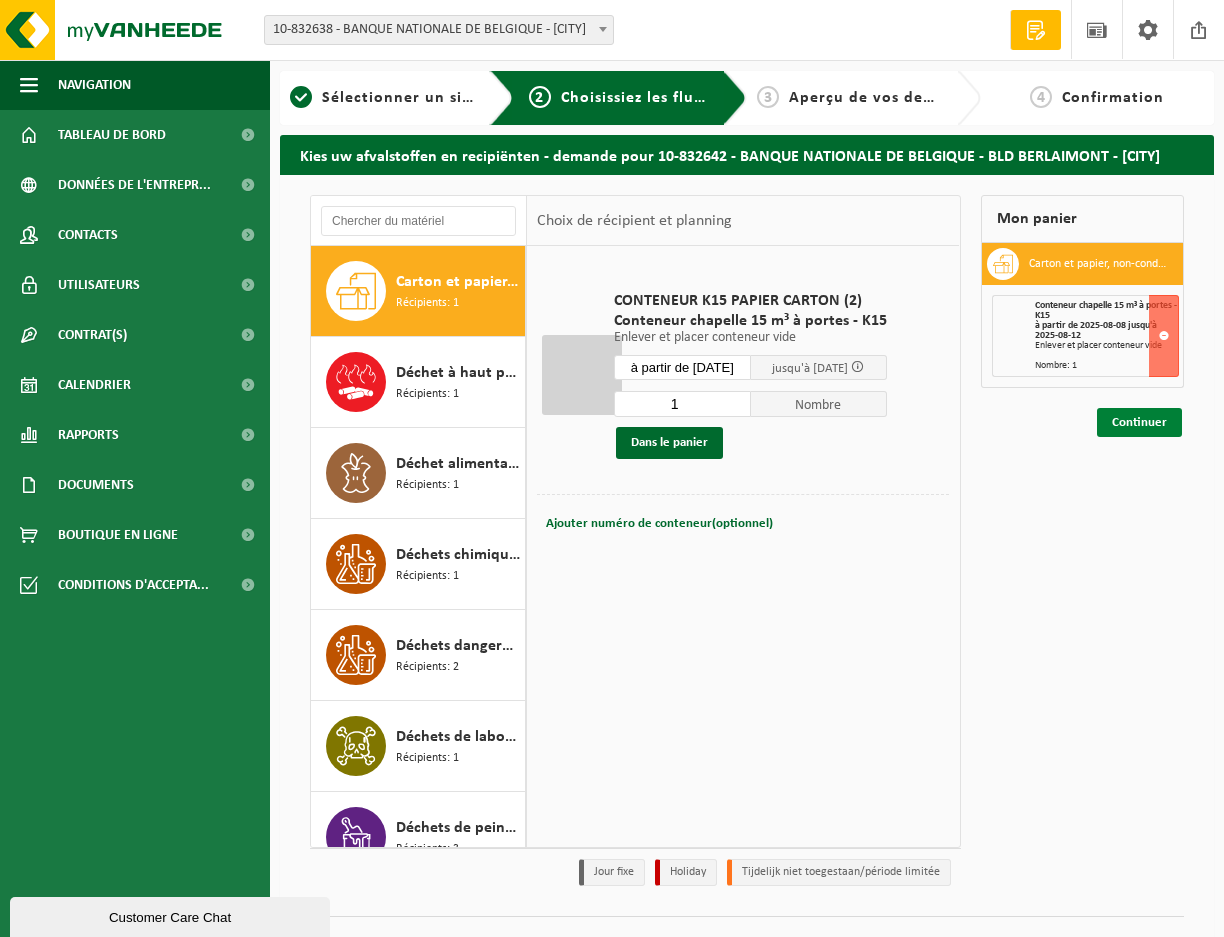 click on "Continuer" at bounding box center [1139, 422] 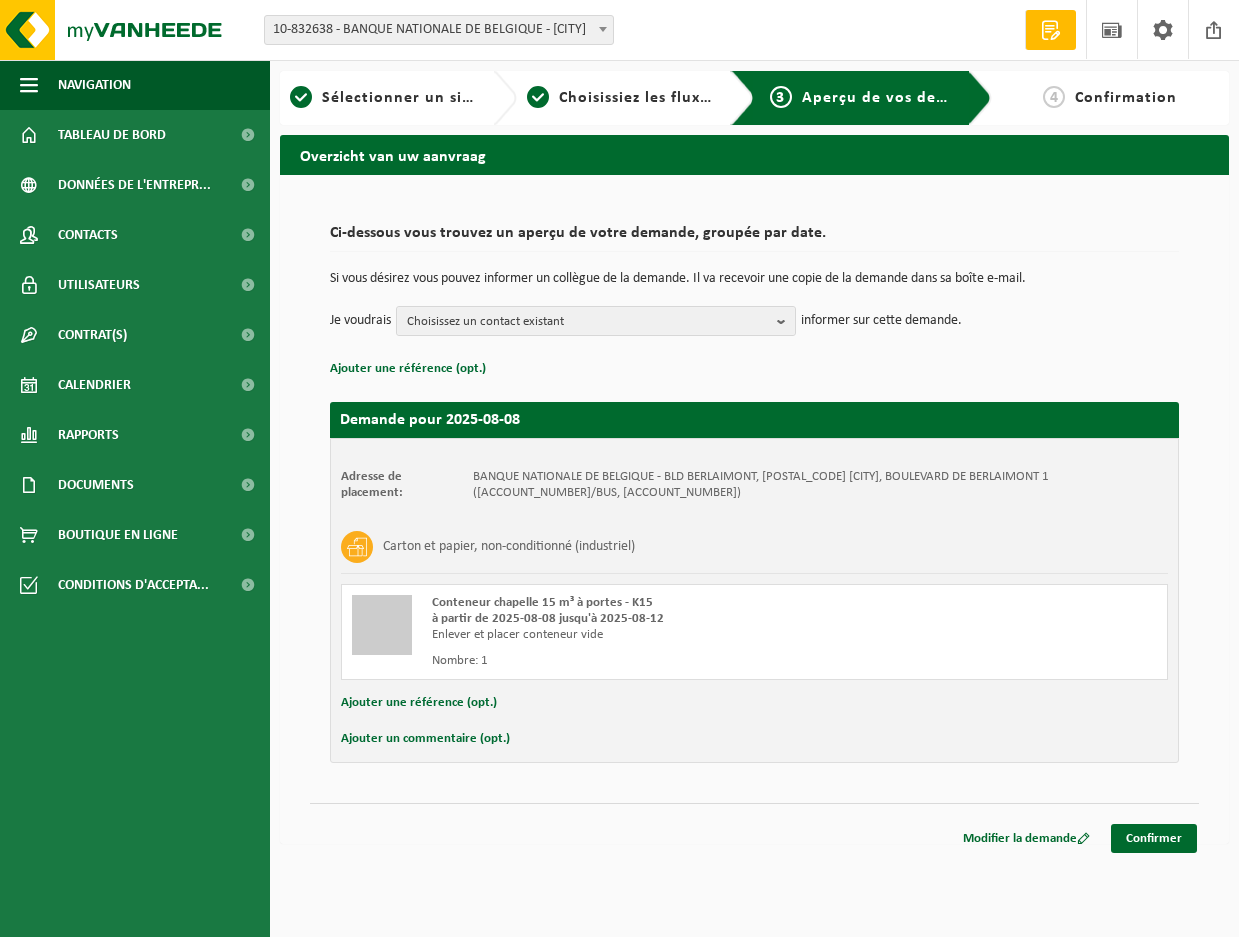 scroll, scrollTop: 0, scrollLeft: 0, axis: both 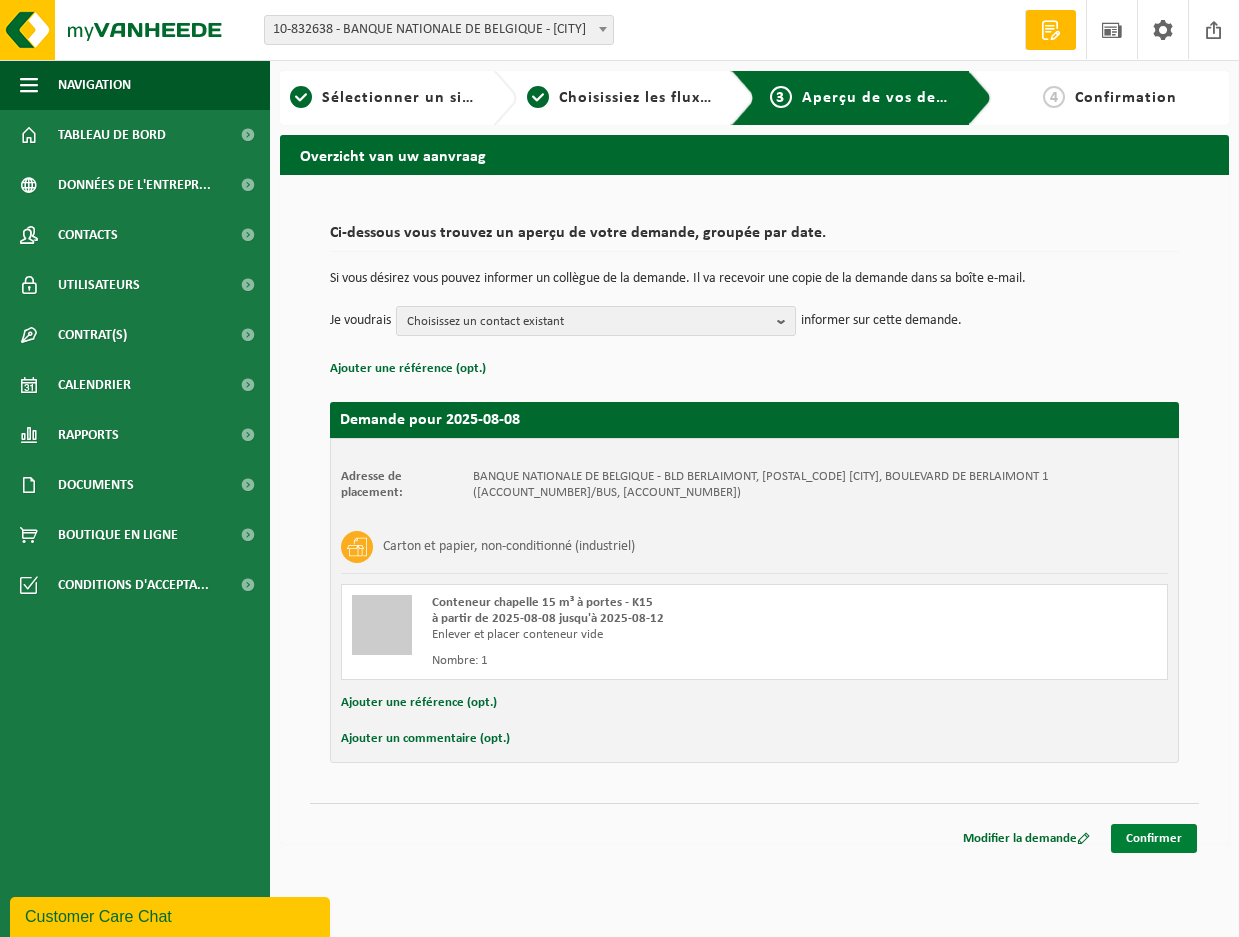 click on "Confirmer" at bounding box center (1154, 838) 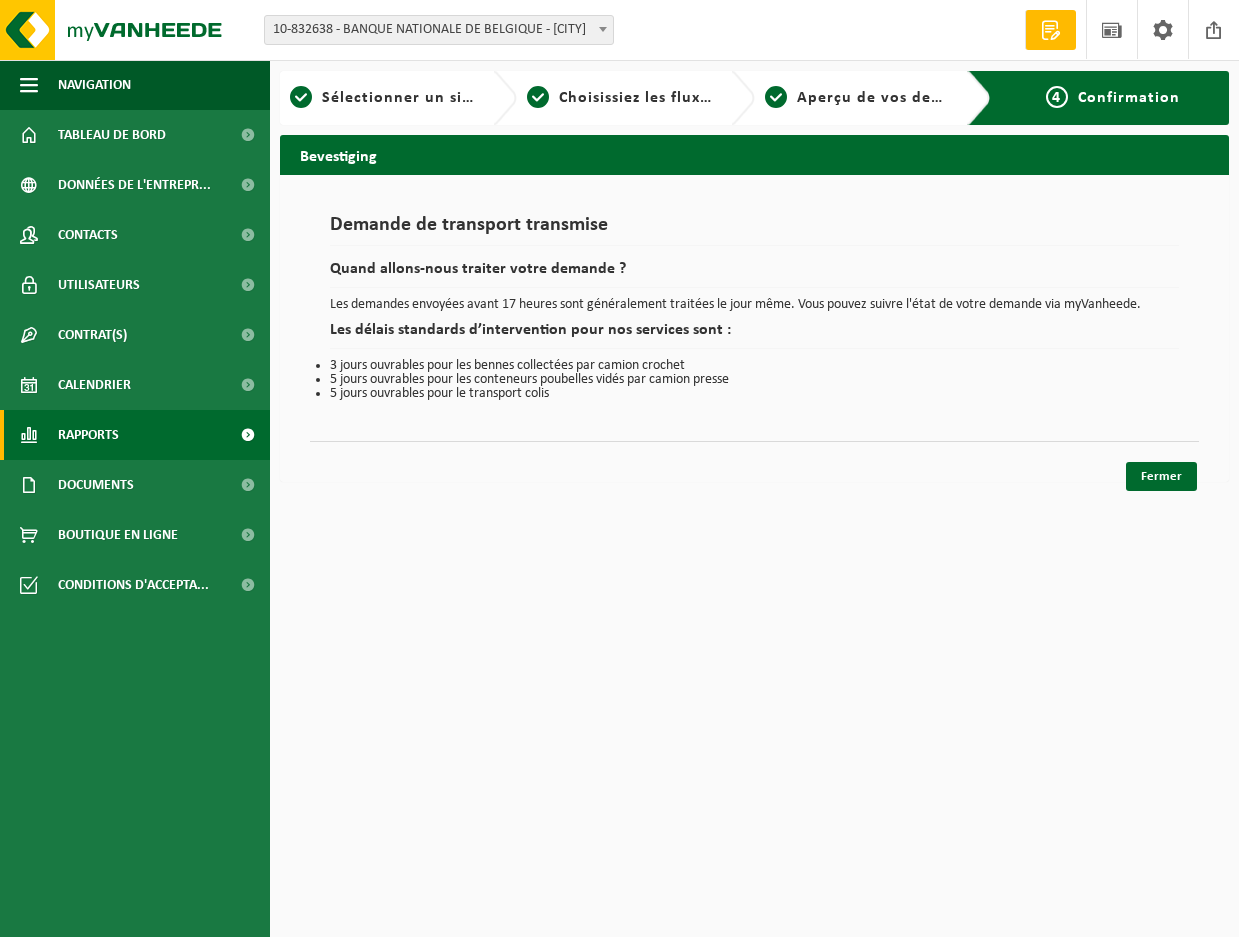 scroll, scrollTop: 0, scrollLeft: 0, axis: both 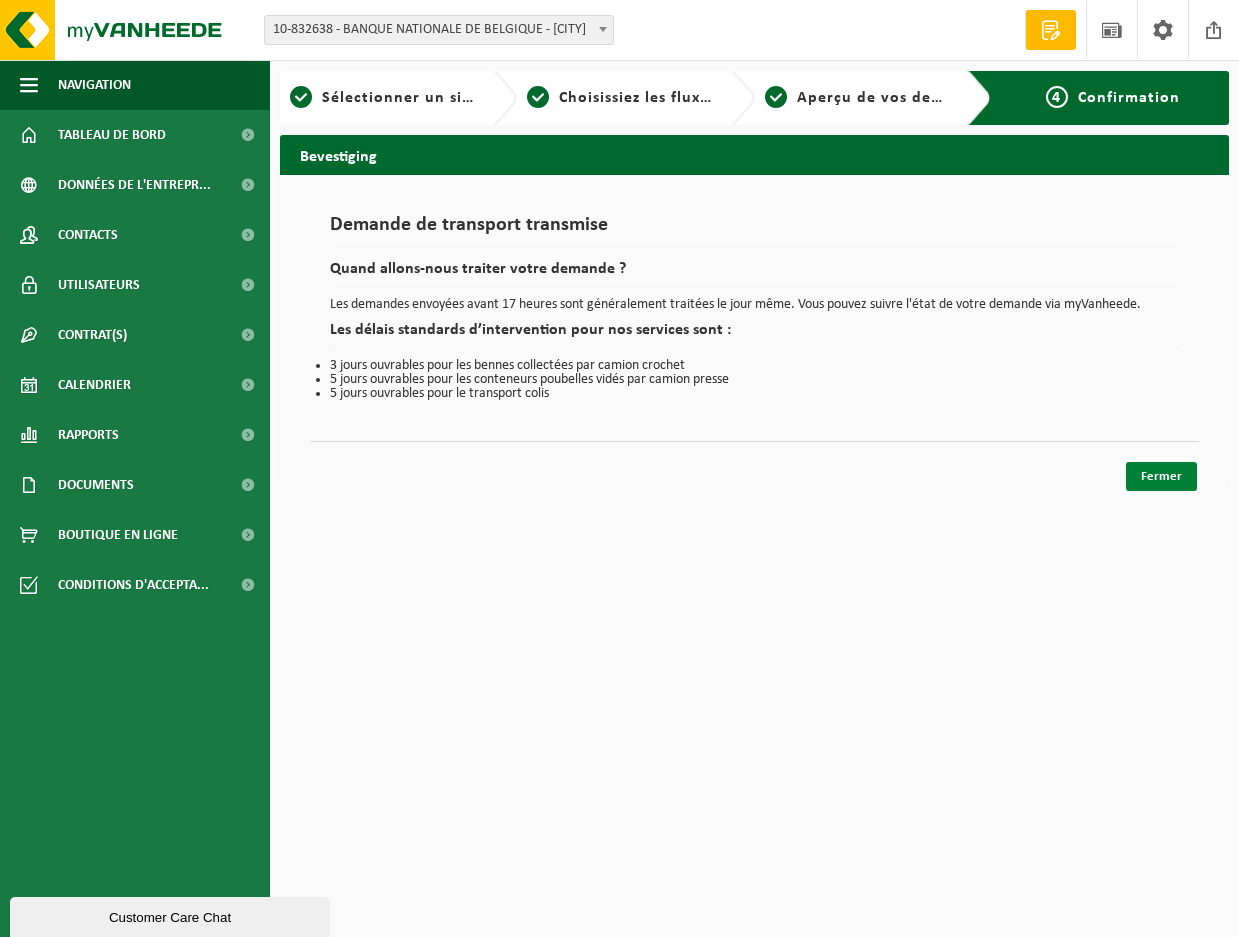 click on "Fermer" at bounding box center [1161, 476] 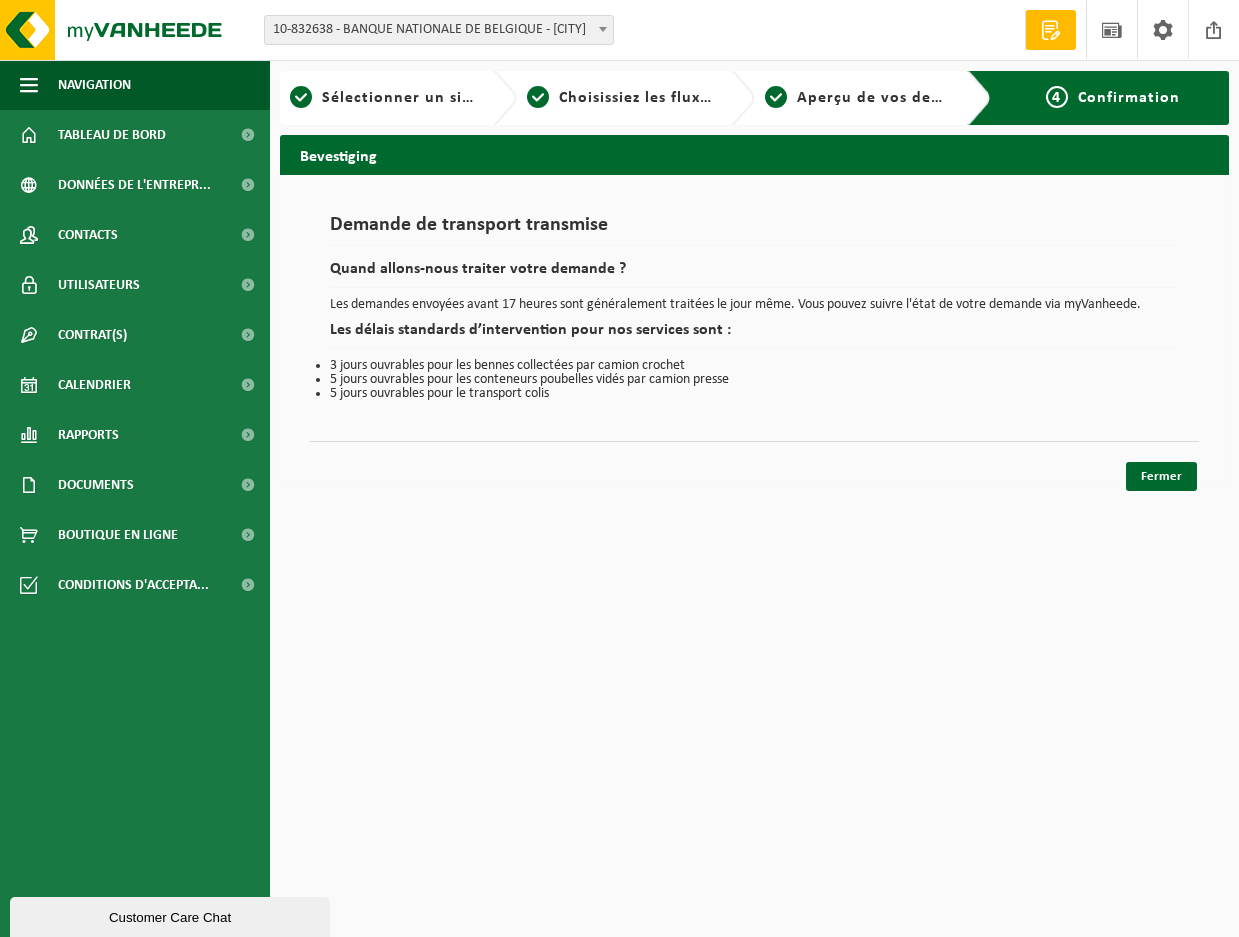 drag, startPoint x: 1140, startPoint y: 469, endPoint x: 995, endPoint y: 436, distance: 148.70776 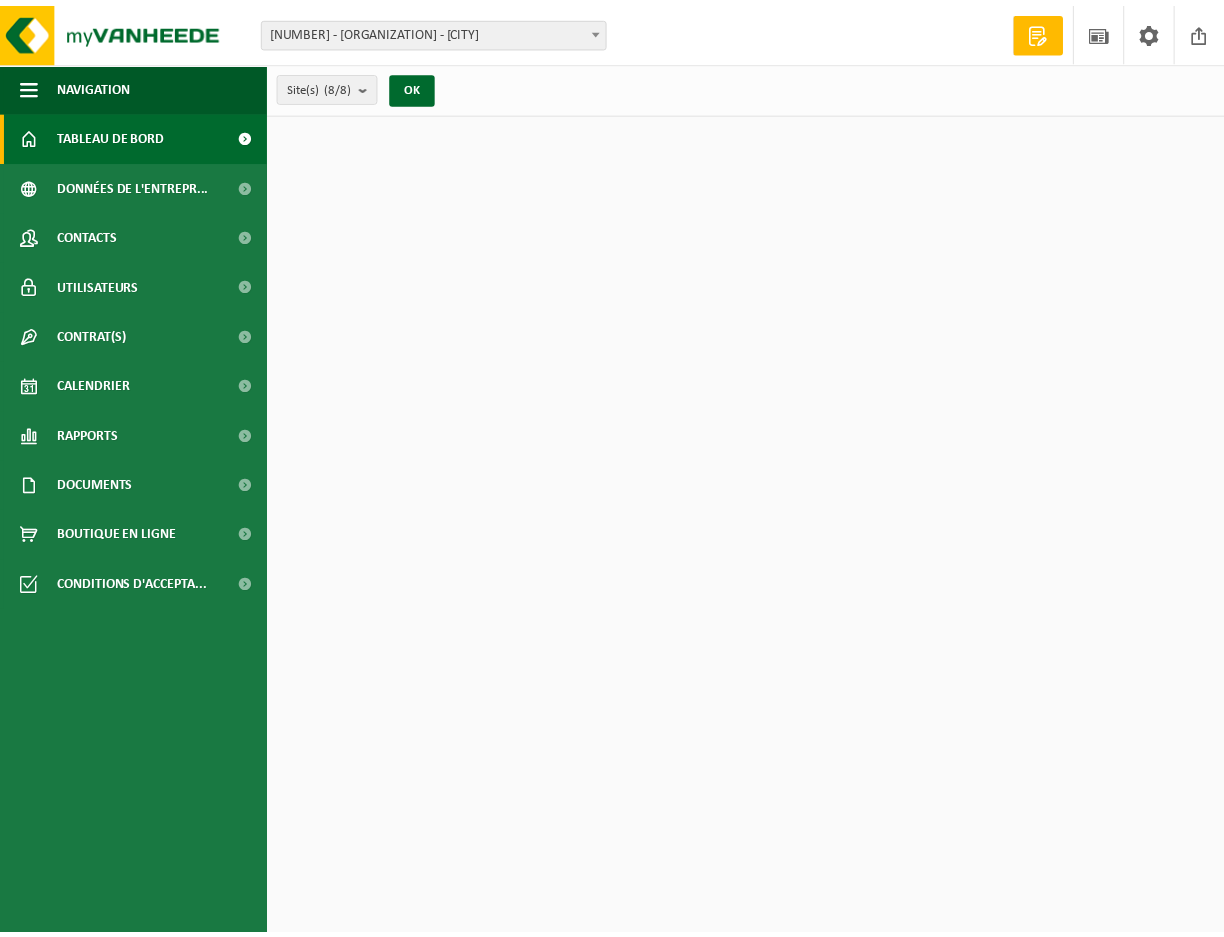 scroll, scrollTop: 0, scrollLeft: 0, axis: both 